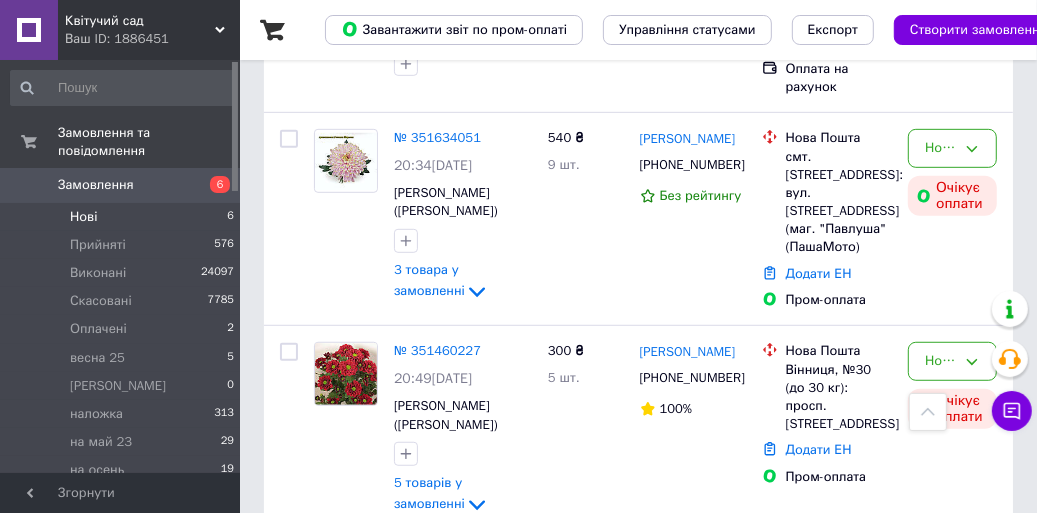 scroll, scrollTop: 700, scrollLeft: 0, axis: vertical 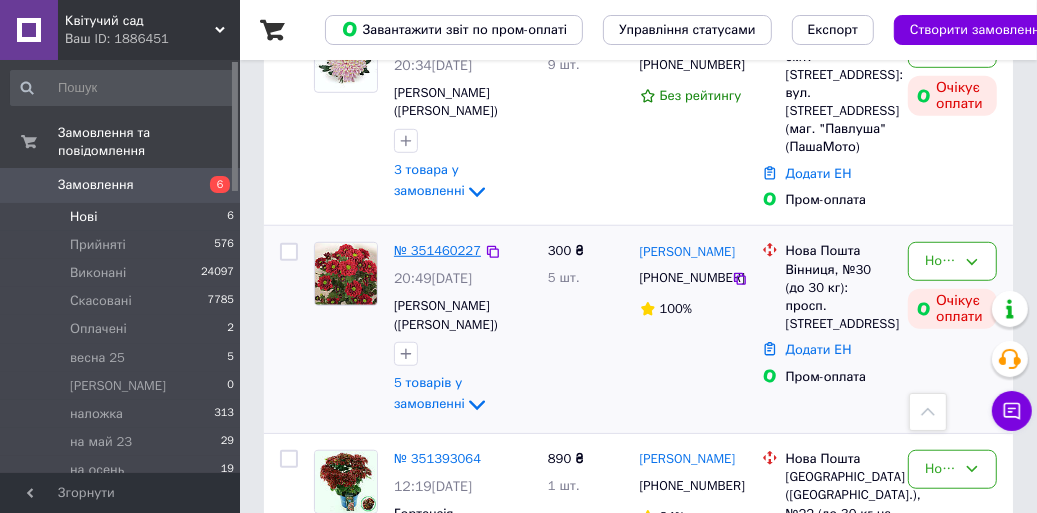 click on "№ 351460227" at bounding box center (437, 250) 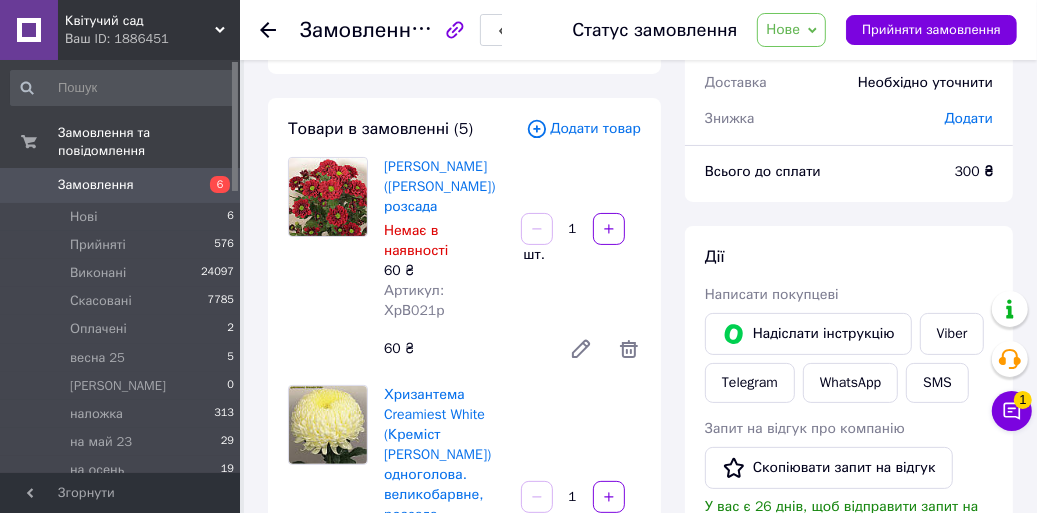 scroll, scrollTop: 0, scrollLeft: 0, axis: both 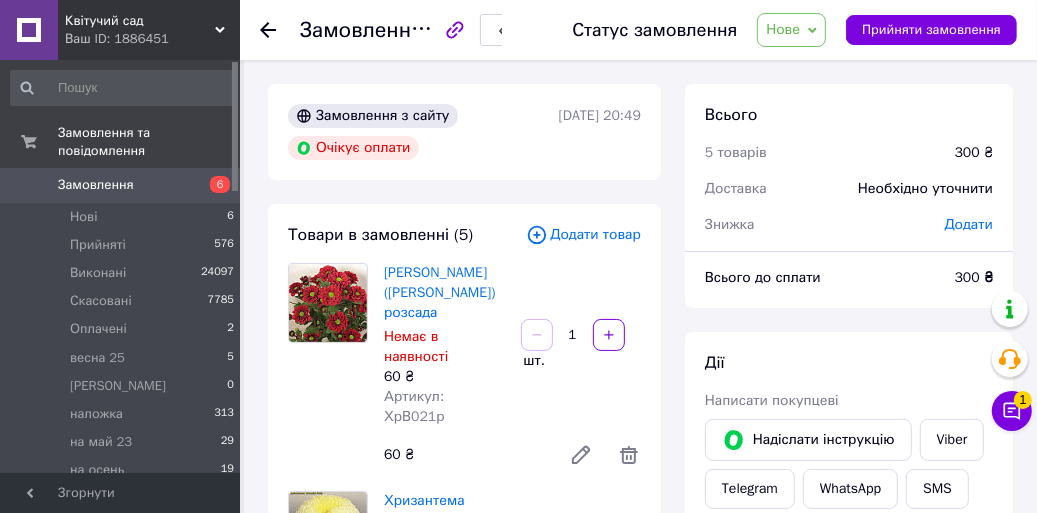 click at bounding box center [268, 30] 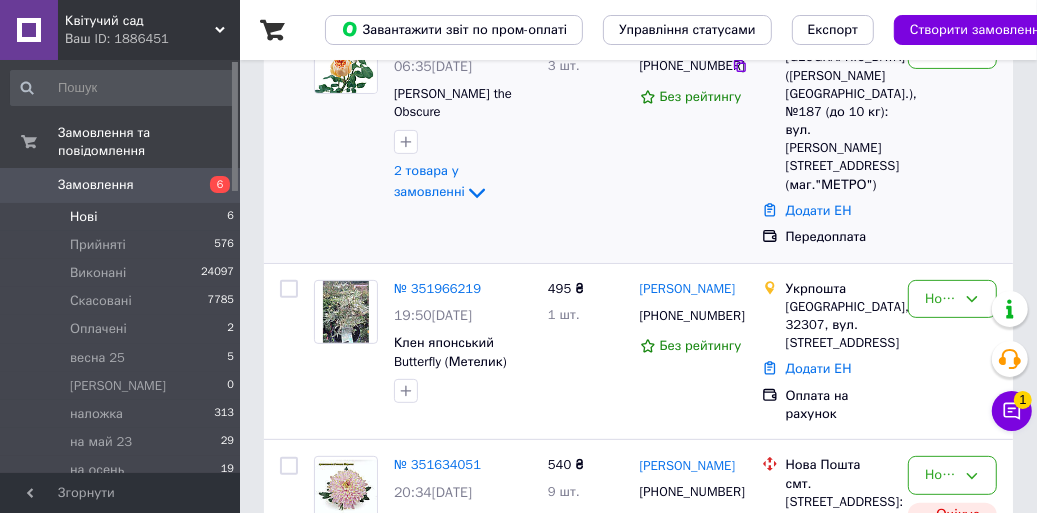 scroll, scrollTop: 300, scrollLeft: 0, axis: vertical 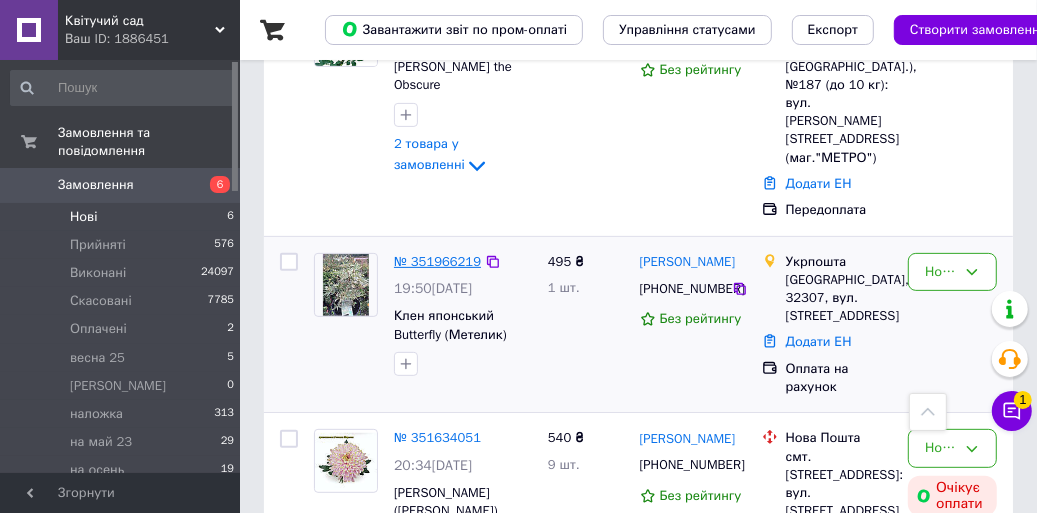 click on "№ 351966219" at bounding box center [437, 261] 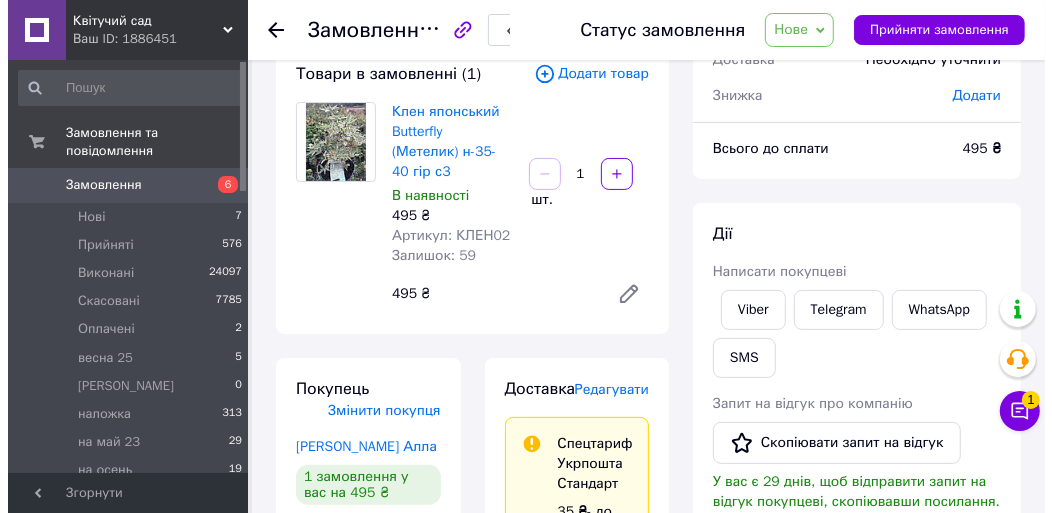 scroll, scrollTop: 0, scrollLeft: 0, axis: both 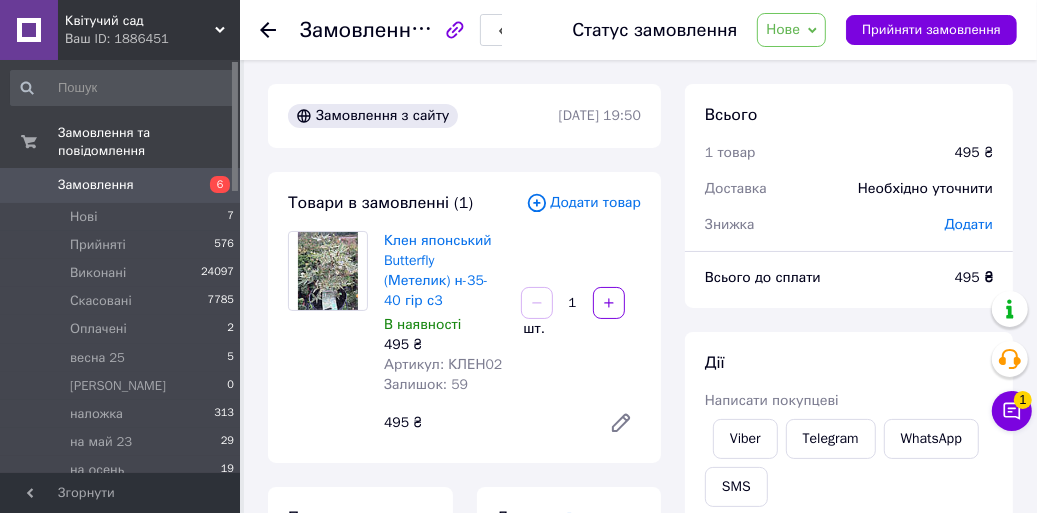 click on "Додати товар" at bounding box center (583, 203) 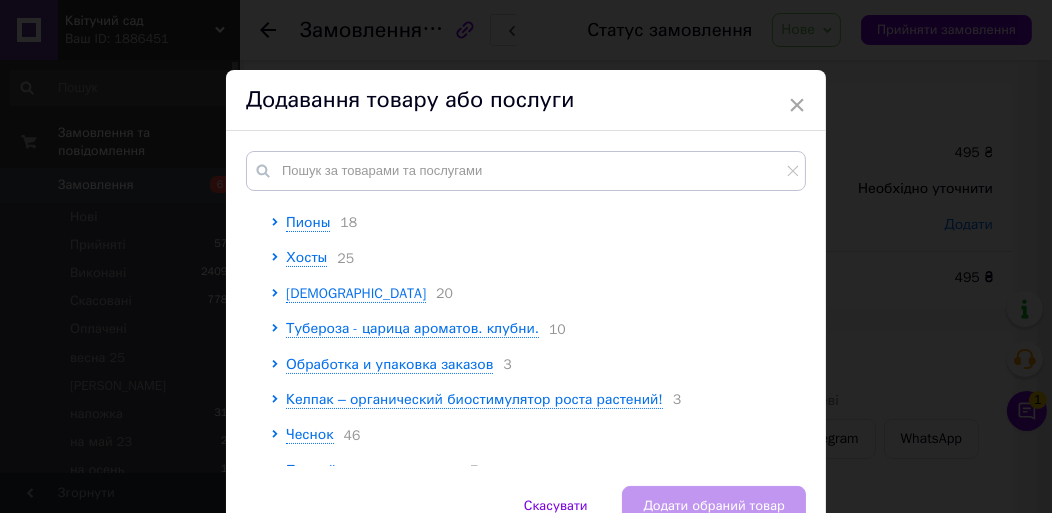 scroll, scrollTop: 270, scrollLeft: 0, axis: vertical 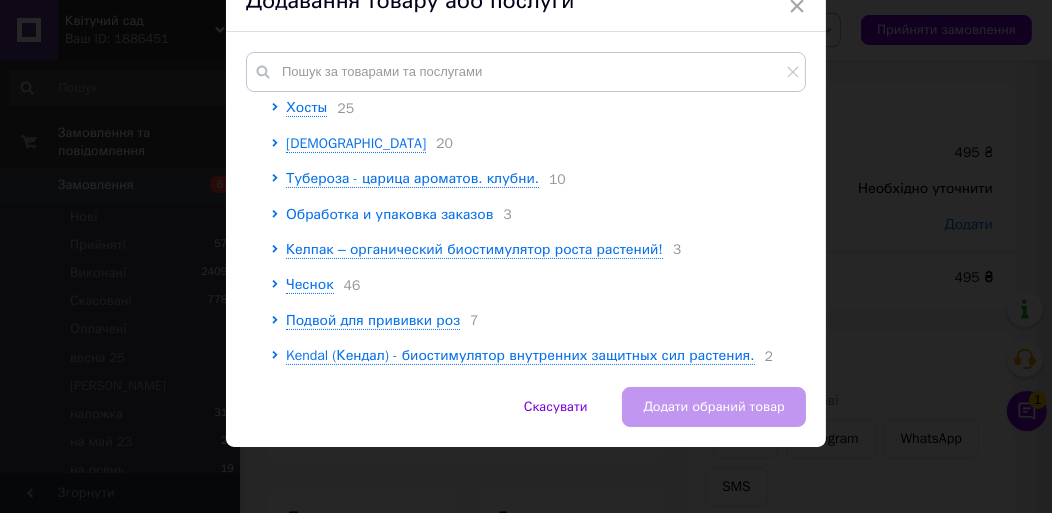 click on "Обработка и упаковка заказов" at bounding box center (389, 214) 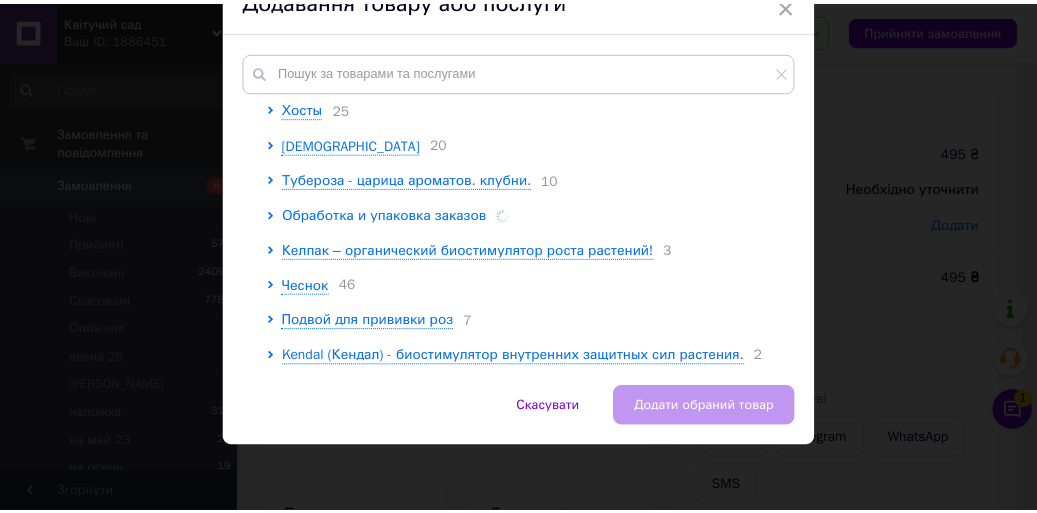 scroll, scrollTop: 270, scrollLeft: 0, axis: vertical 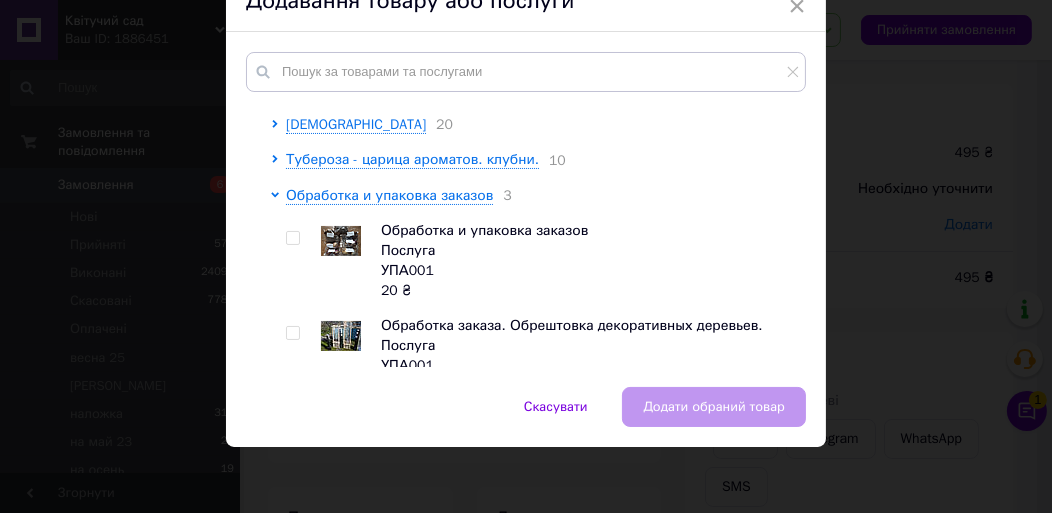 click at bounding box center (292, 238) 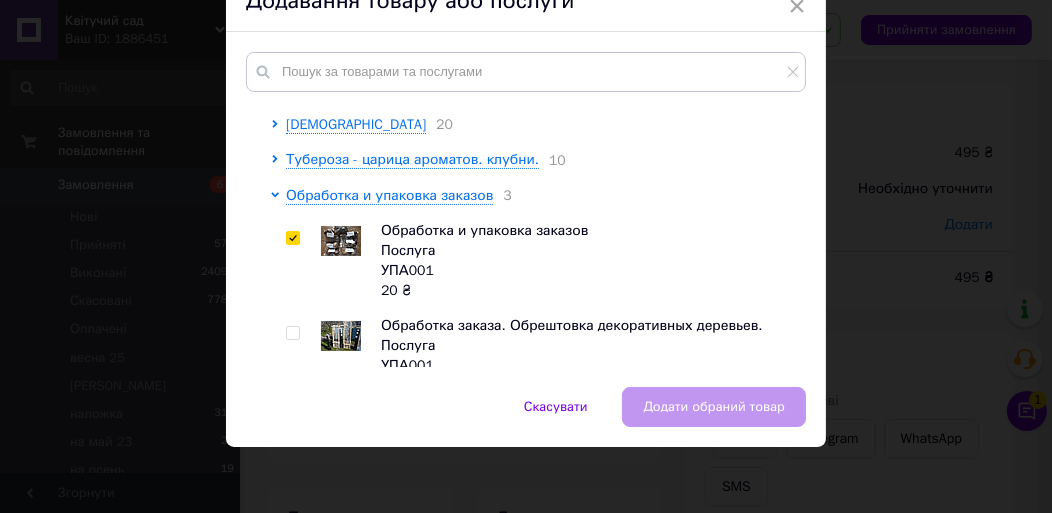 checkbox on "true" 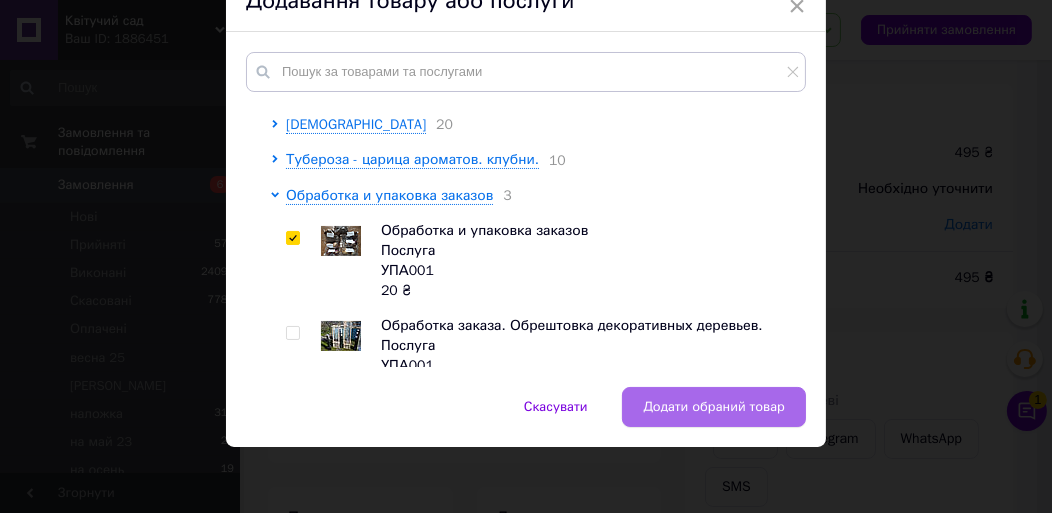 click on "Додати обраний товар" at bounding box center [714, 407] 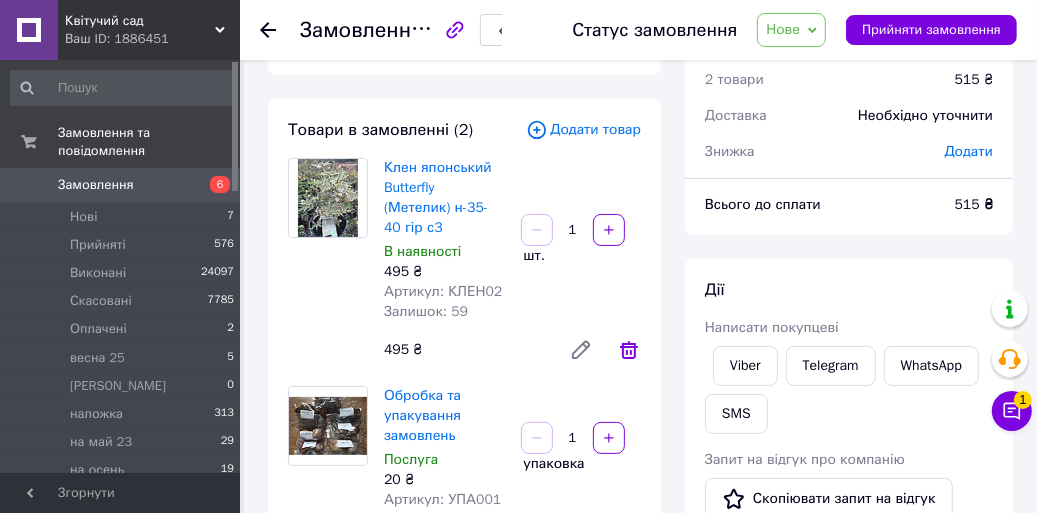 scroll, scrollTop: 99, scrollLeft: 0, axis: vertical 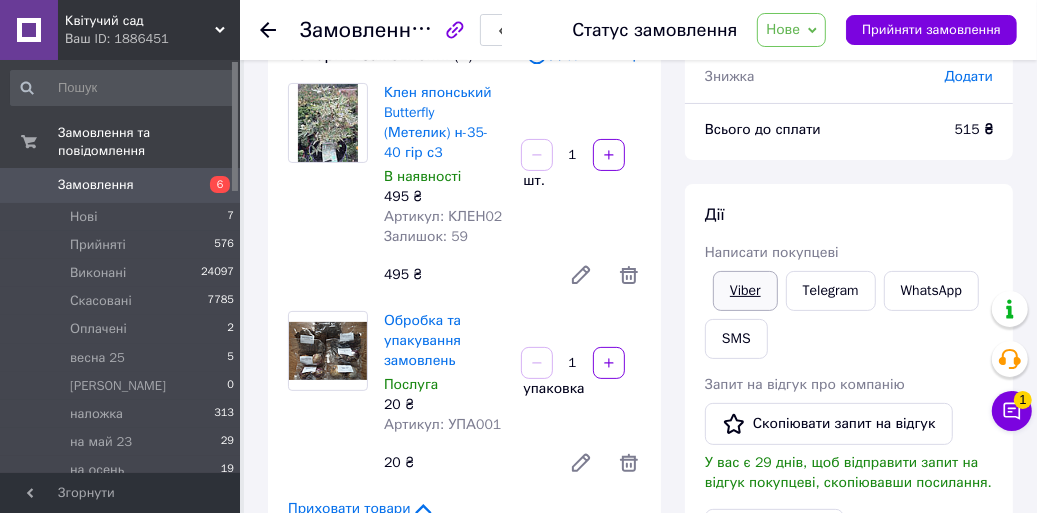click on "Viber" at bounding box center [745, 291] 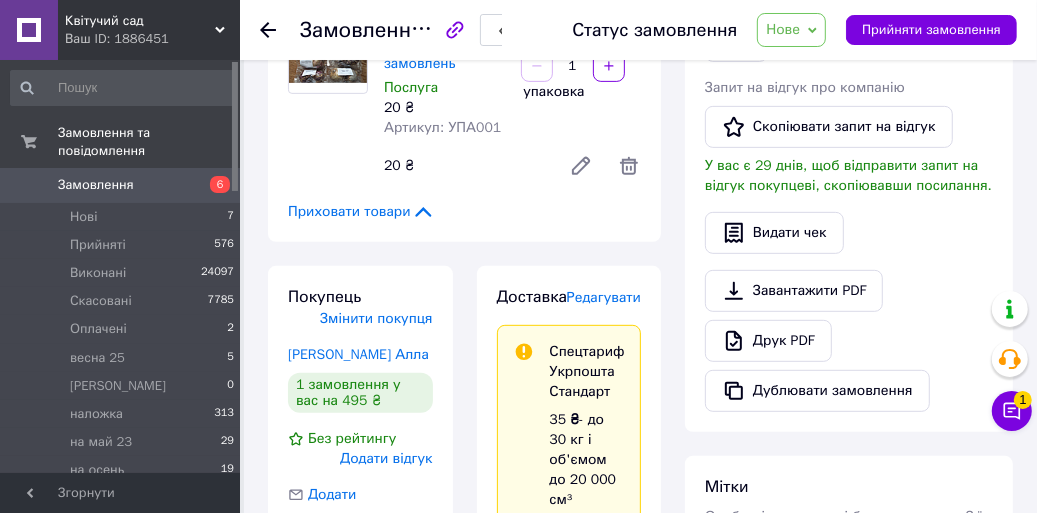 scroll, scrollTop: 548, scrollLeft: 0, axis: vertical 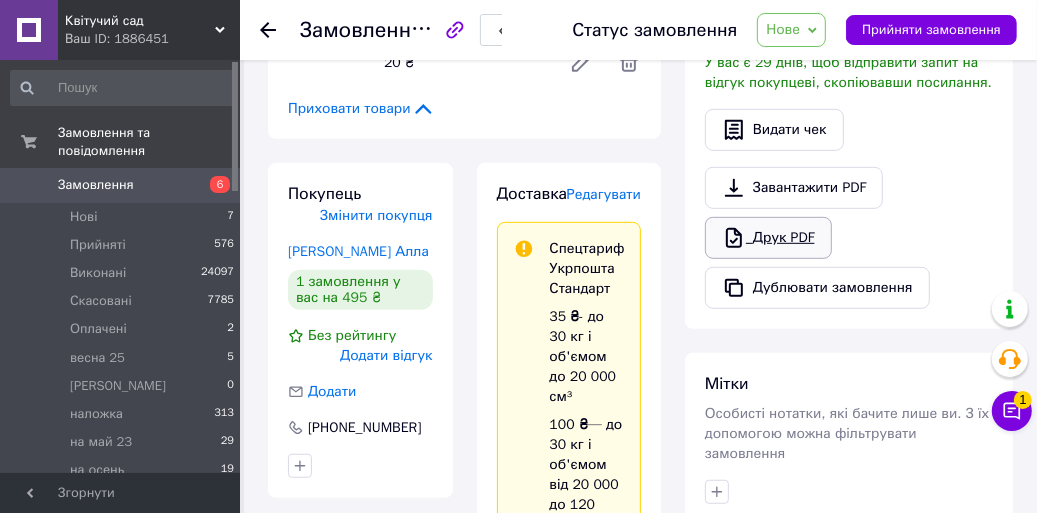 click on "Друк PDF" at bounding box center [768, 238] 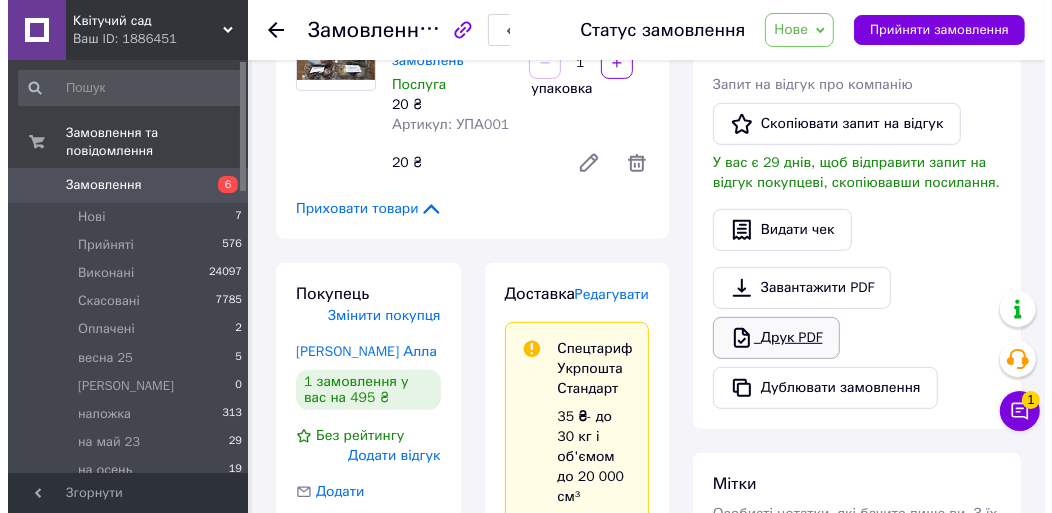 scroll, scrollTop: 148, scrollLeft: 0, axis: vertical 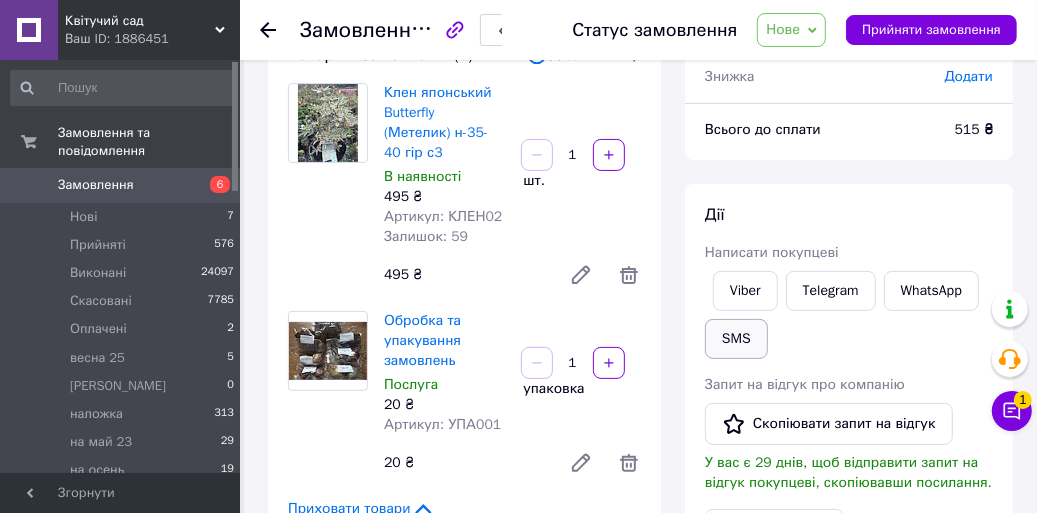 click on "SMS" at bounding box center [736, 339] 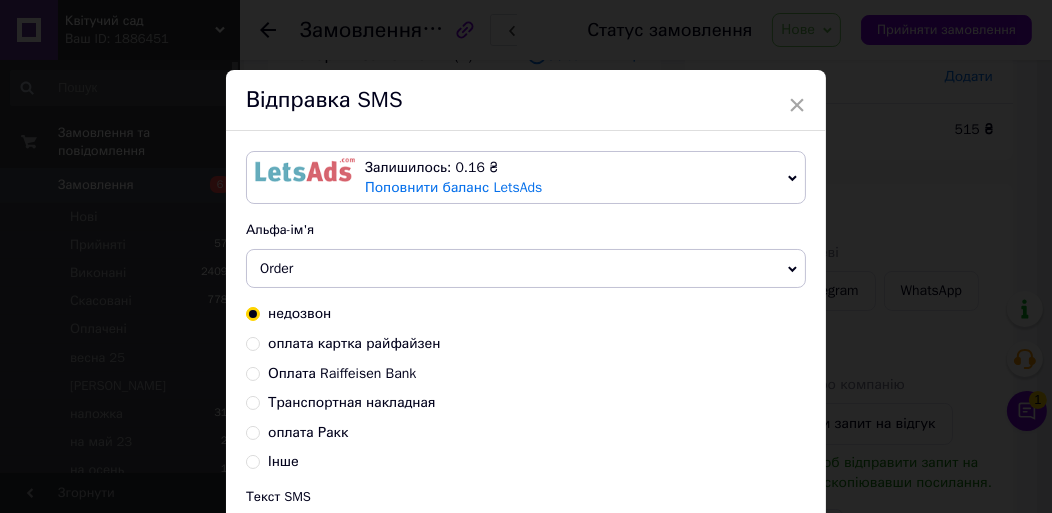 click on "Оплата Raiffeisen Bank" at bounding box center (253, 372) 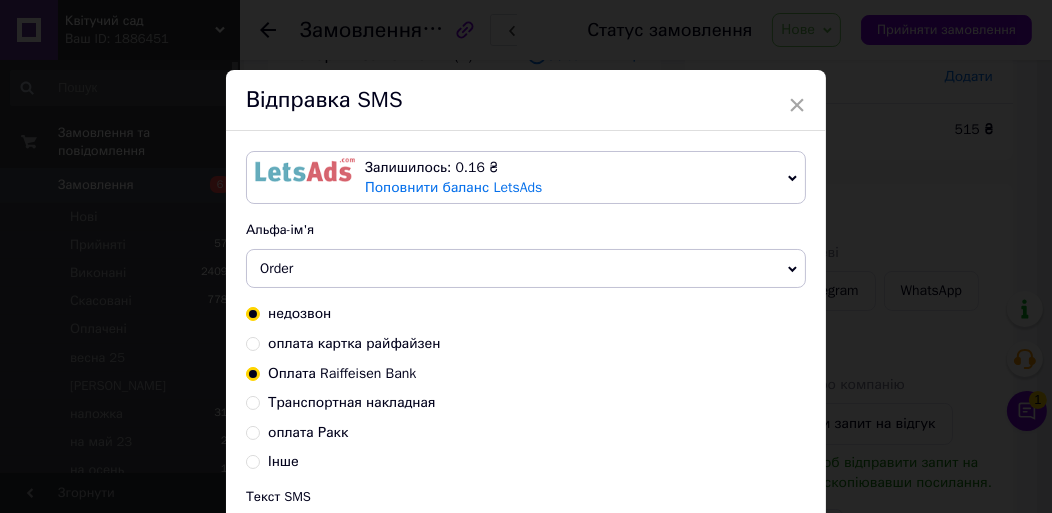 radio on "true" 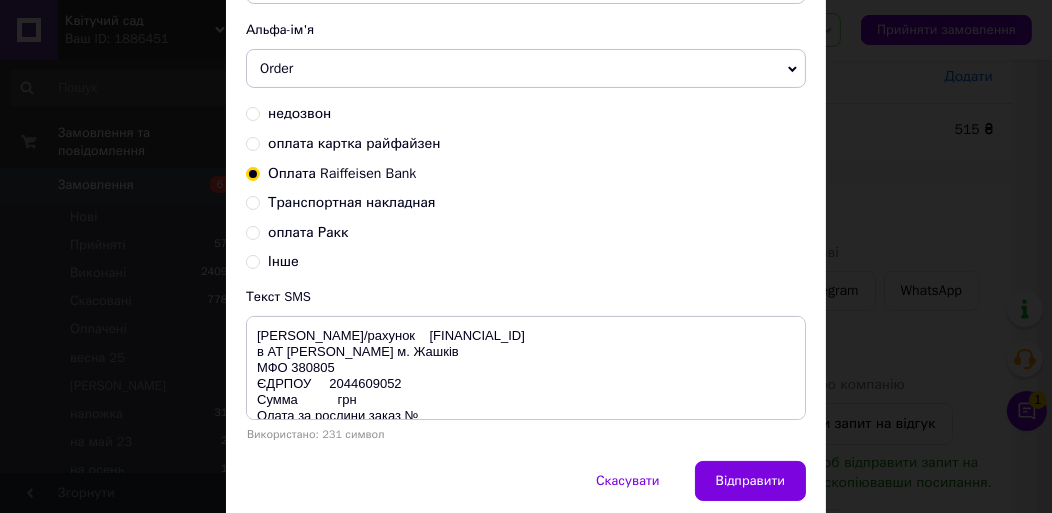 scroll, scrollTop: 273, scrollLeft: 0, axis: vertical 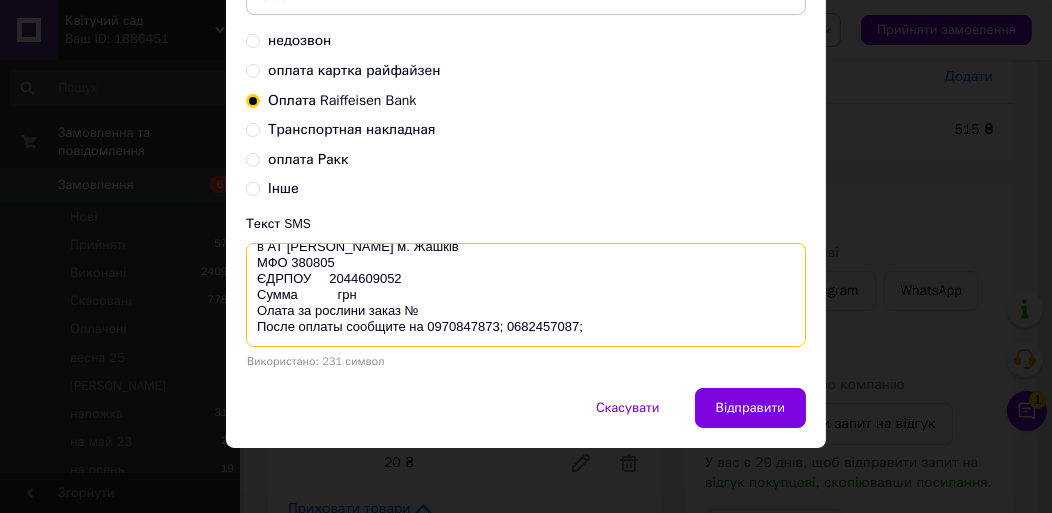 click on "[PERSON_NAME]/рахунок    [FINANCIAL_ID]
в АТ [PERSON_NAME] м. Жашків
МФО 380805
ЄДРПОУ     2044609052
Сумма           грн
Олата за рослини заказ №
После оплаты сообщите на 0970847873; 0682457087;" at bounding box center [526, 295] 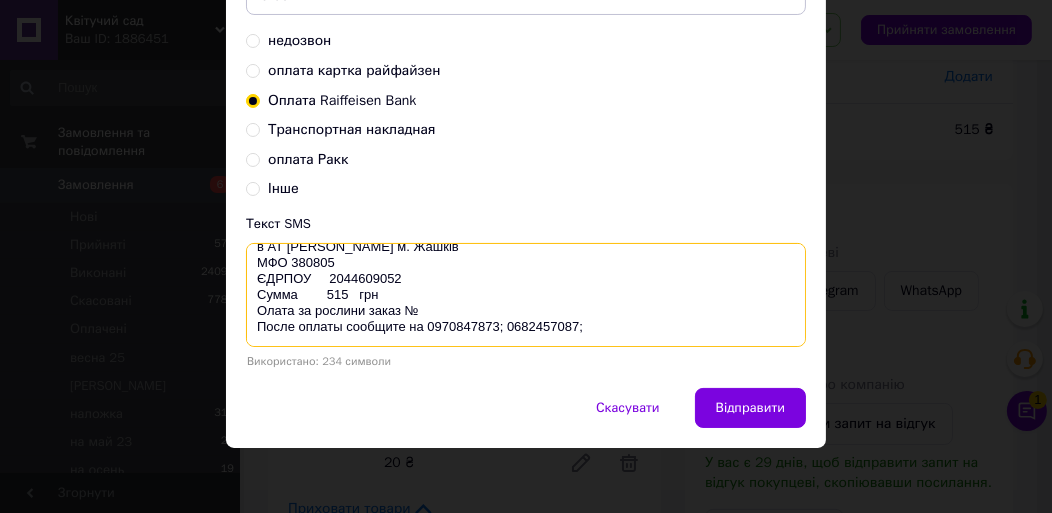 scroll, scrollTop: 0, scrollLeft: 0, axis: both 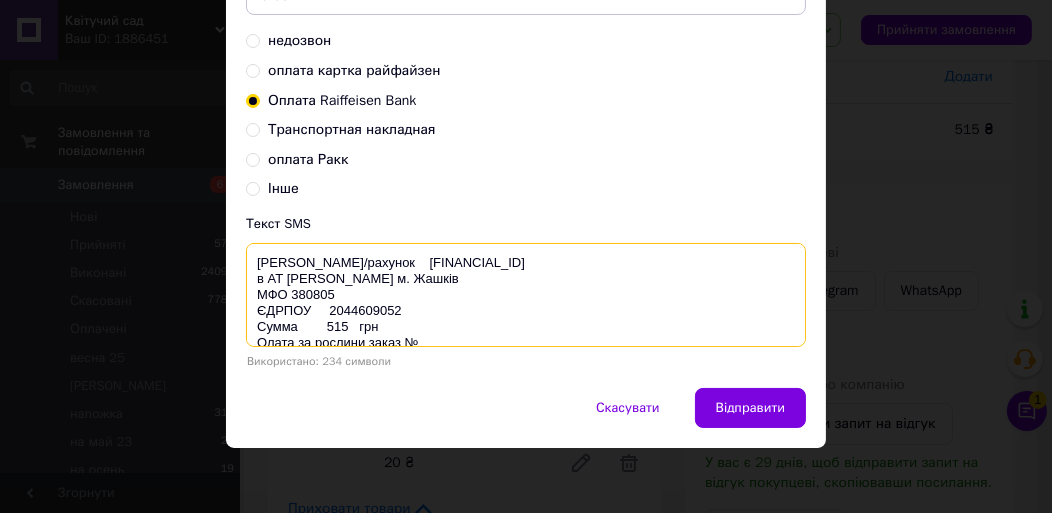 drag, startPoint x: 578, startPoint y: 327, endPoint x: 252, endPoint y: 258, distance: 333.22214 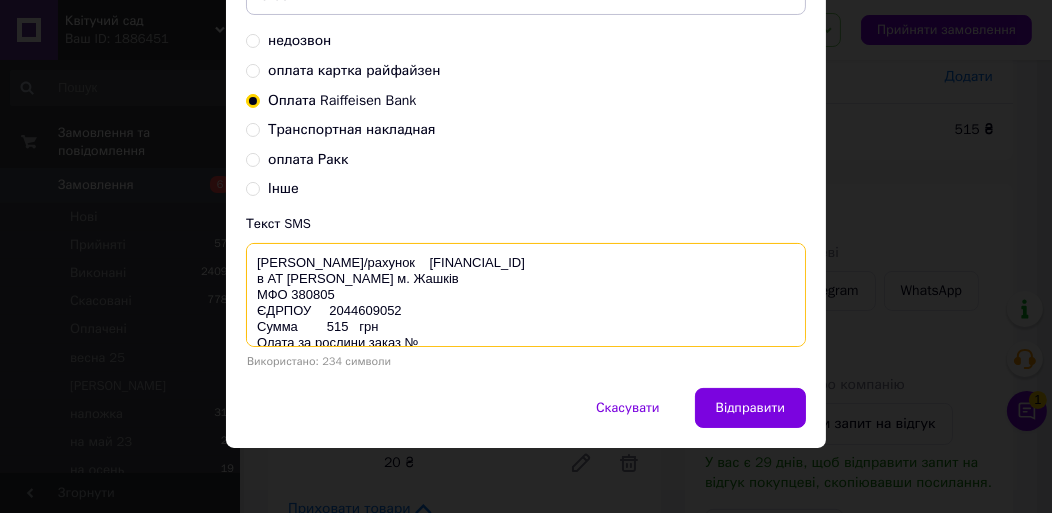 type on "[PERSON_NAME]/рахунок    [FINANCIAL_ID]
в АТ [PERSON_NAME] м. Жашків
МФО 380805
ЄДРПОУ     2044609052
Сумма        515   грн
Олата за рослини заказ №
После оплаты сообщите на 0970847873; 0682457087;" 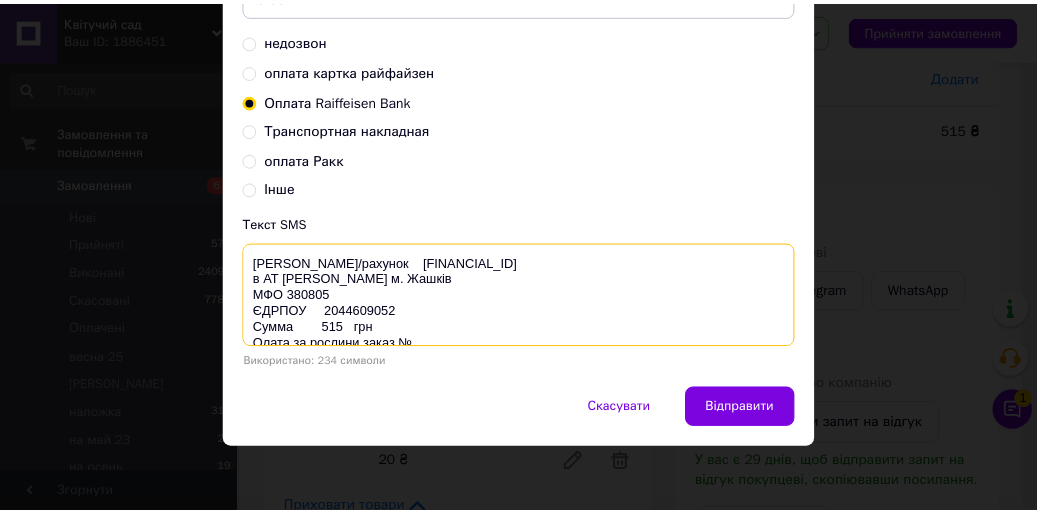 scroll, scrollTop: 0, scrollLeft: 0, axis: both 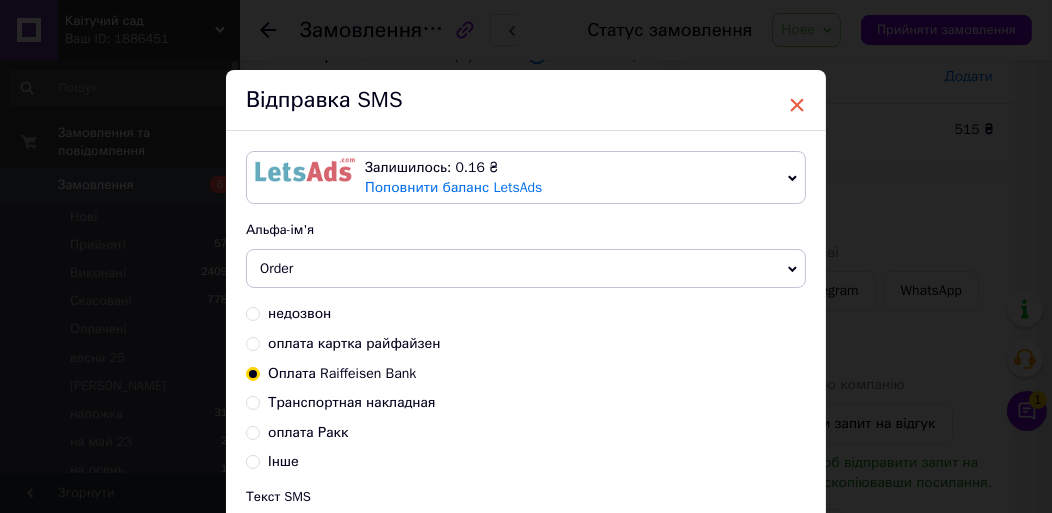 click on "×" at bounding box center [797, 105] 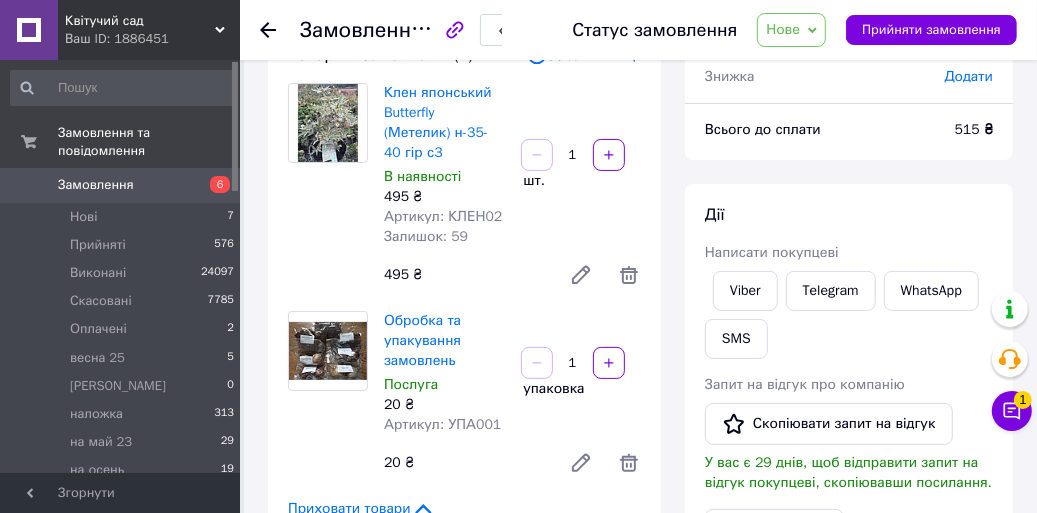 click 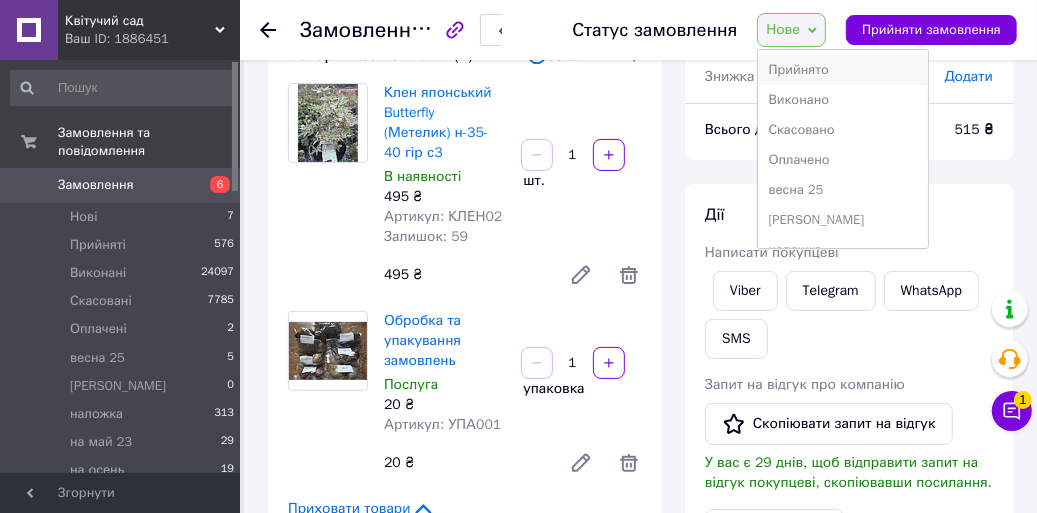 click on "Прийнято" at bounding box center [843, 70] 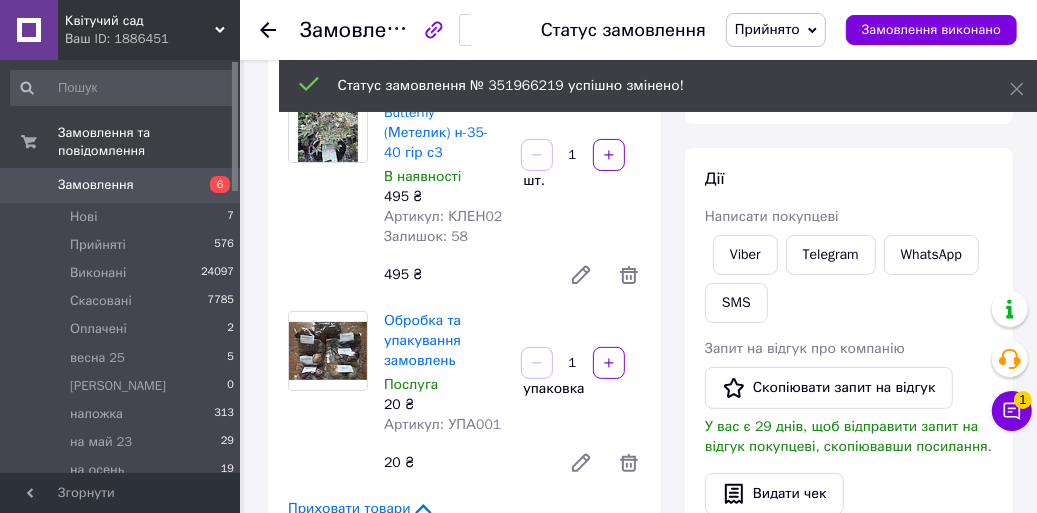 click 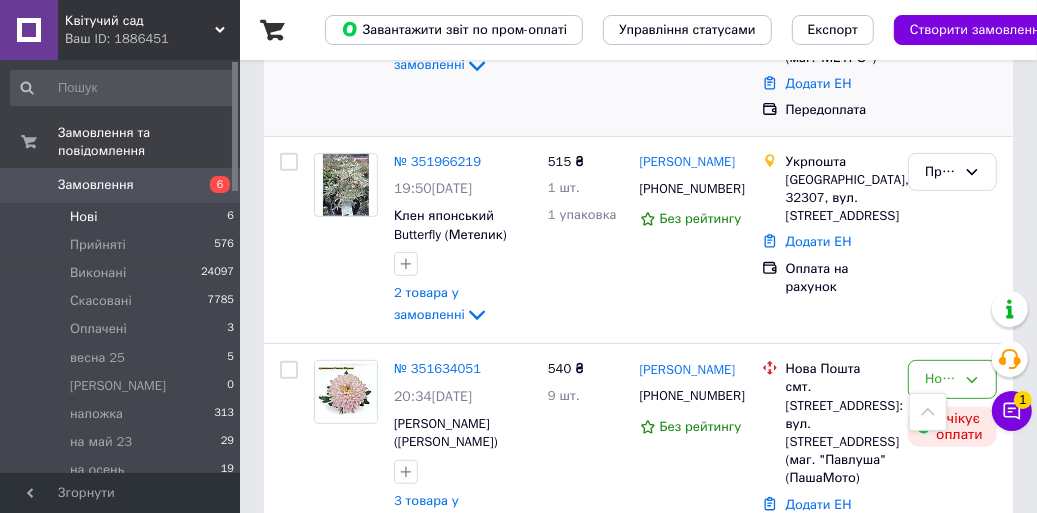 scroll, scrollTop: 499, scrollLeft: 0, axis: vertical 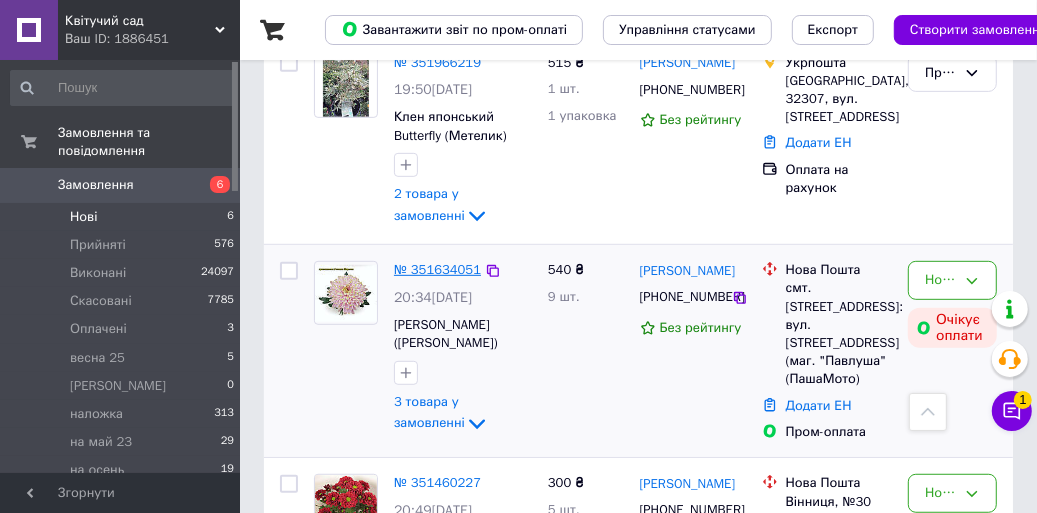 click on "№ 351634051" at bounding box center [437, 269] 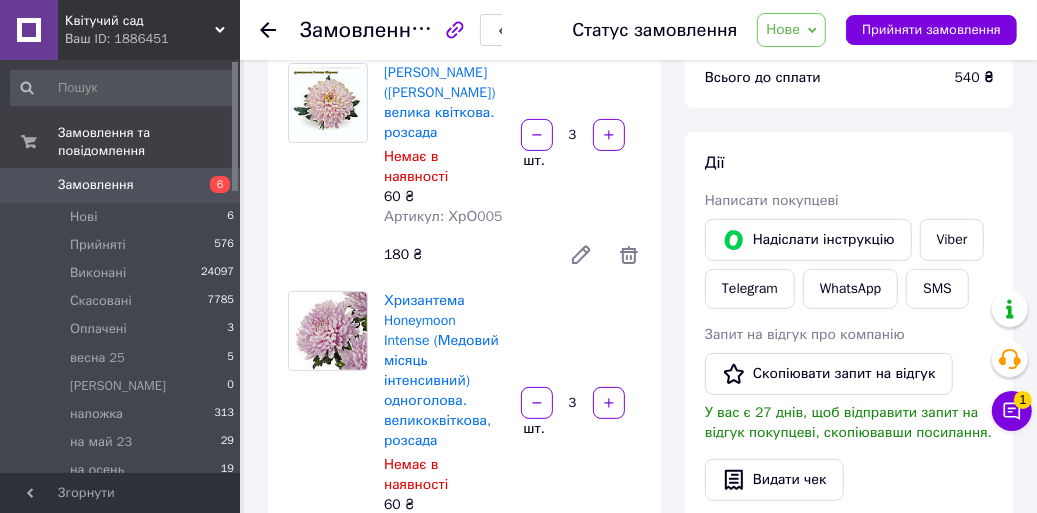 scroll, scrollTop: 0, scrollLeft: 0, axis: both 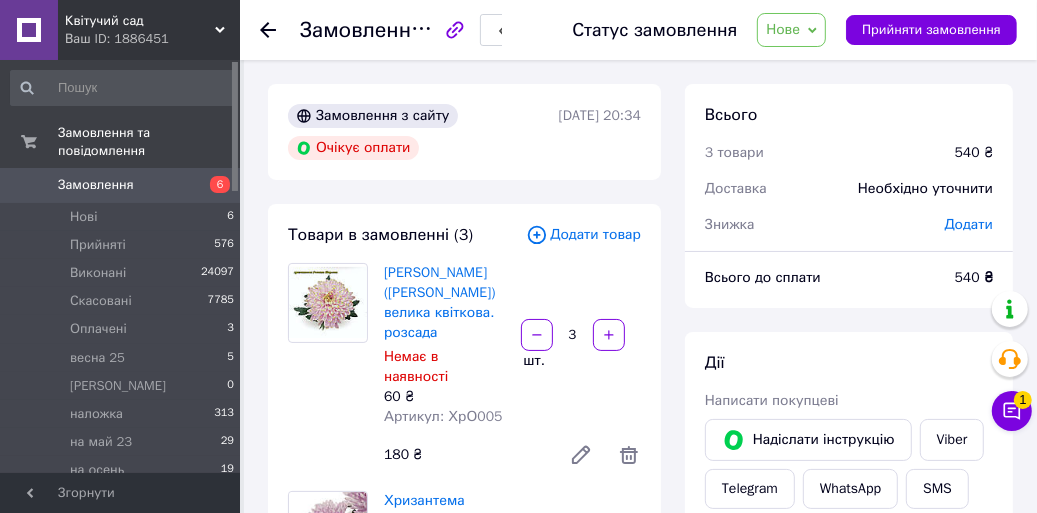 click on "Нове" at bounding box center (791, 30) 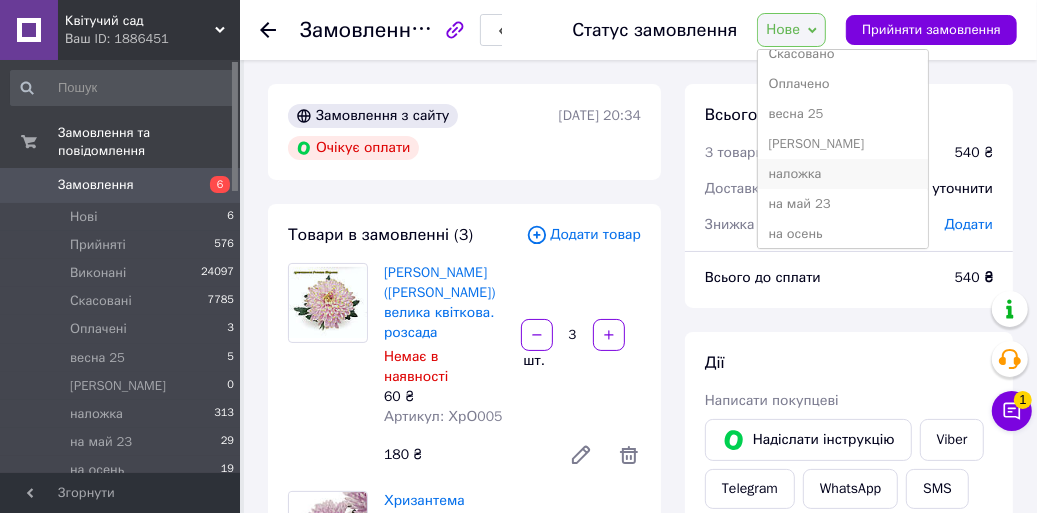 scroll, scrollTop: 99, scrollLeft: 0, axis: vertical 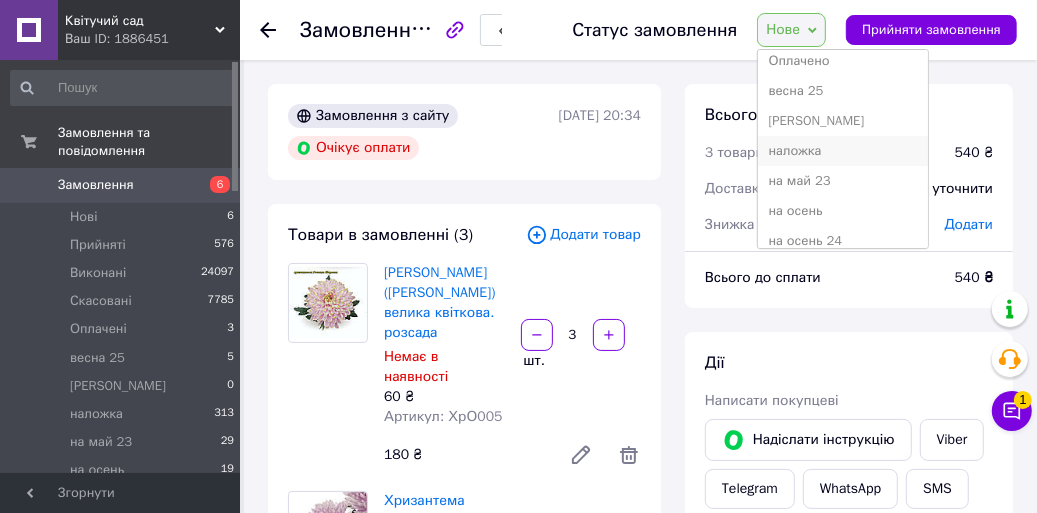 click on "наложка" at bounding box center [843, 151] 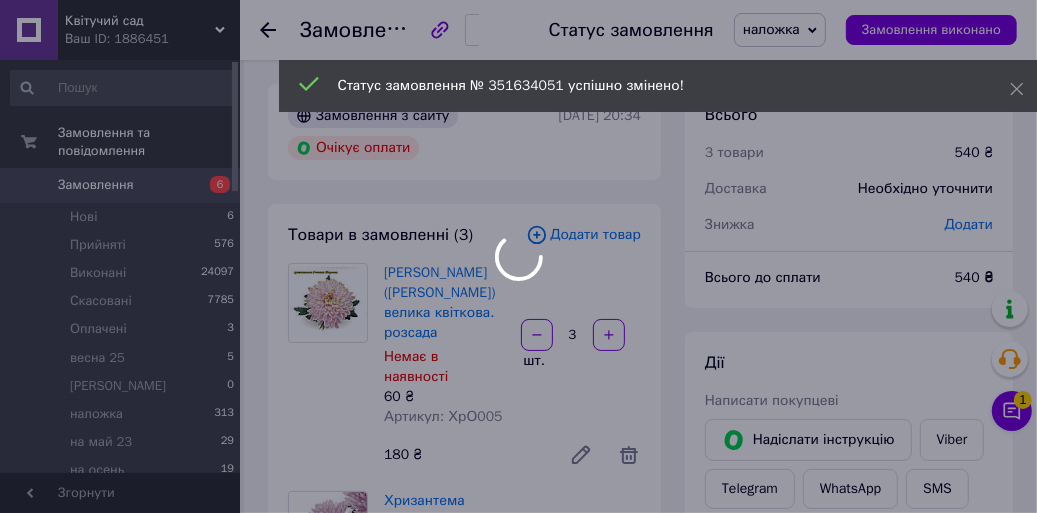 click at bounding box center (518, 256) 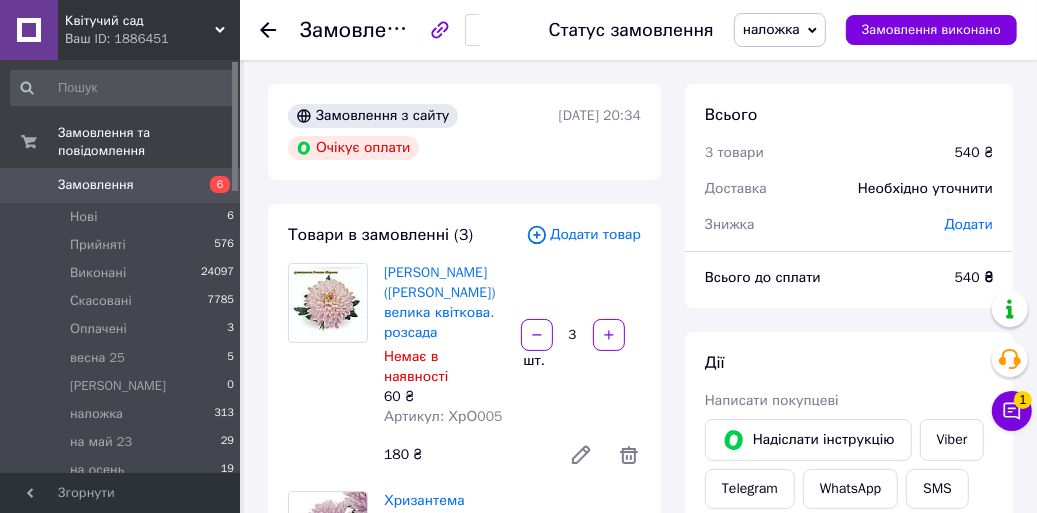 click 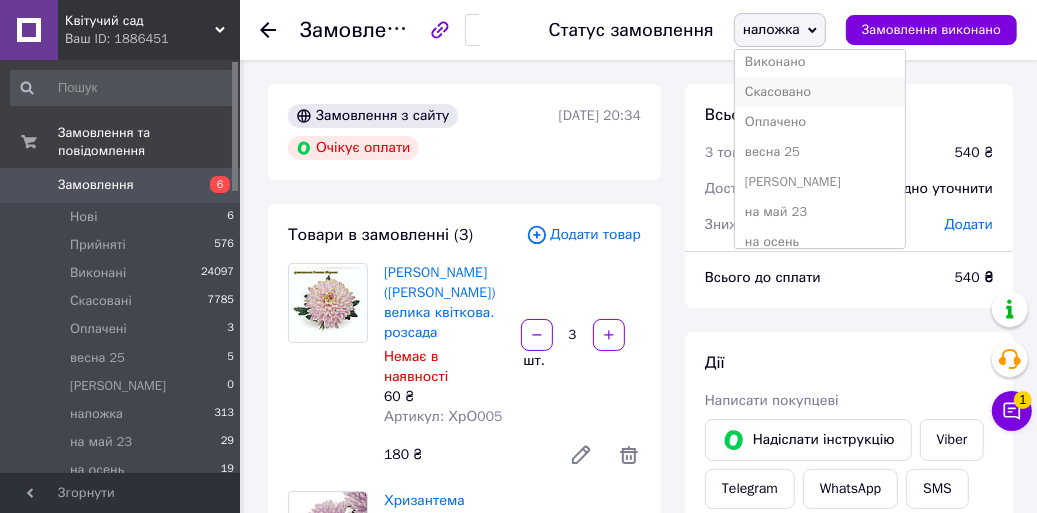 scroll, scrollTop: 0, scrollLeft: 0, axis: both 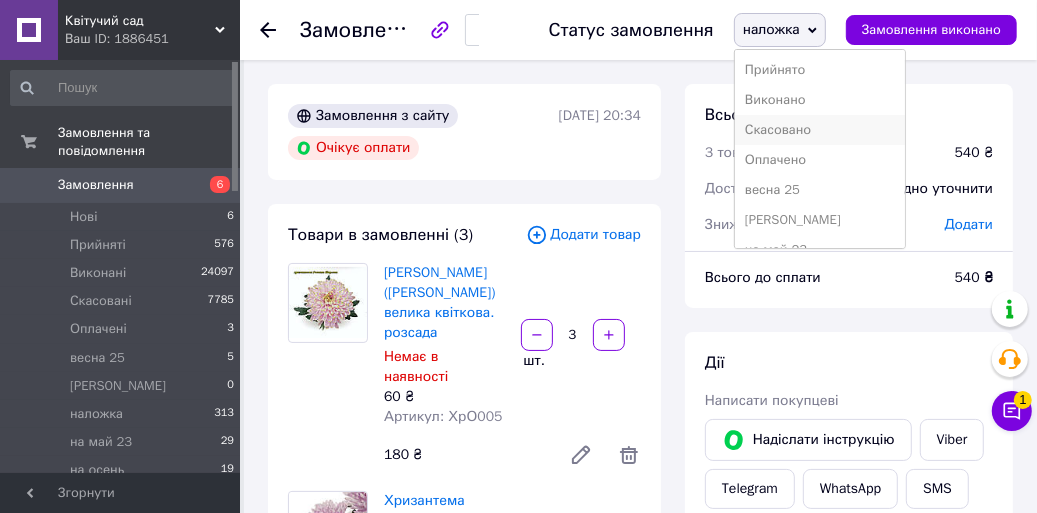click on "Скасовано" at bounding box center (820, 130) 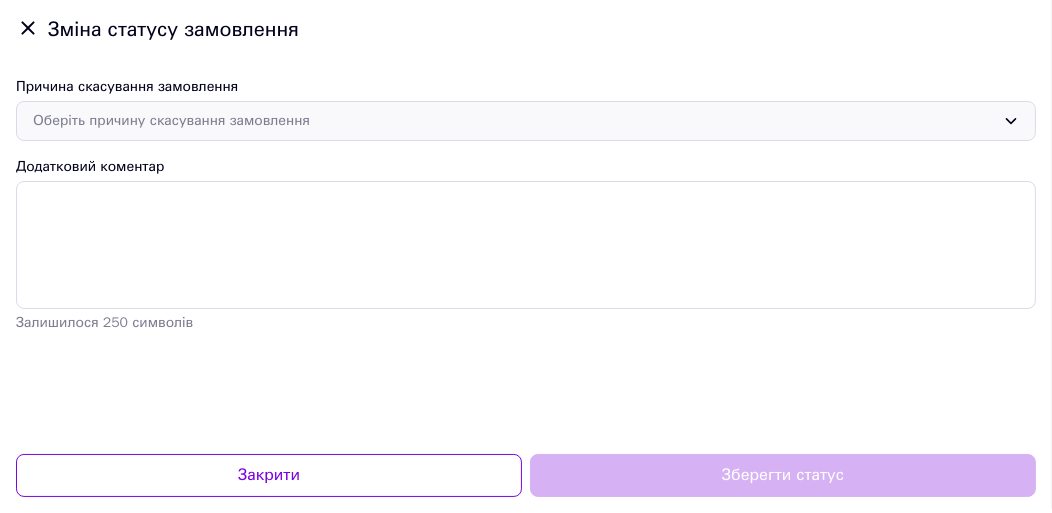 click 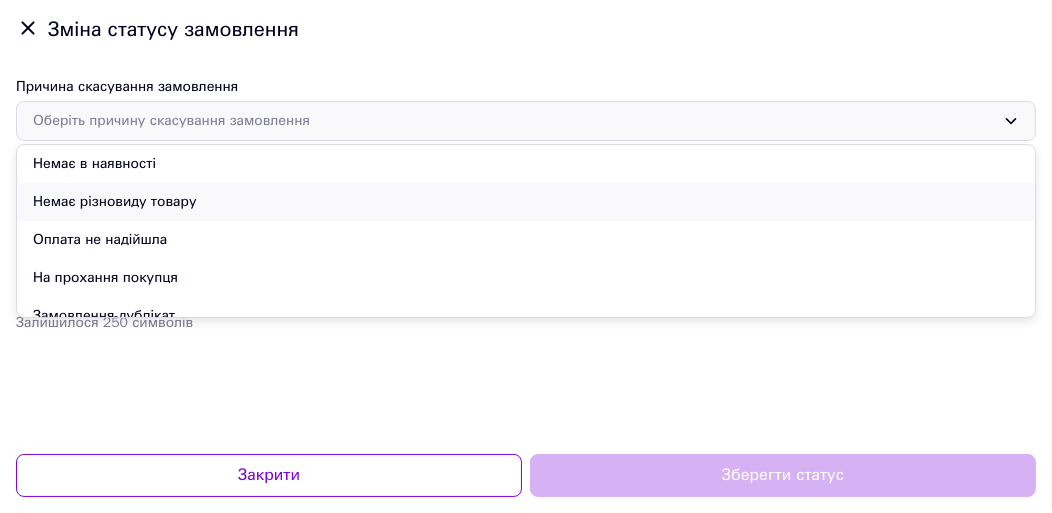 click on "Немає різновиду товару" at bounding box center (526, 202) 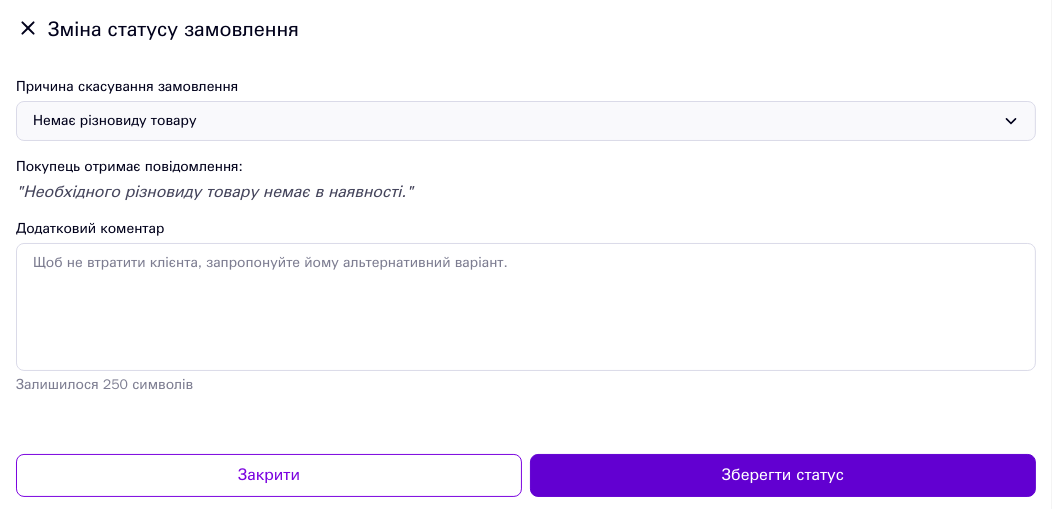 click on "Зберегти статус" at bounding box center [783, 475] 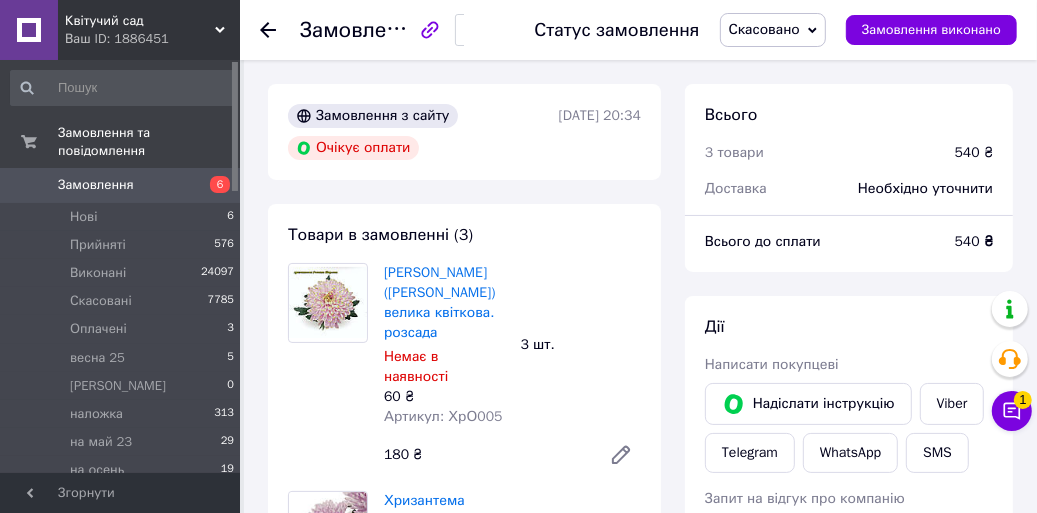 click 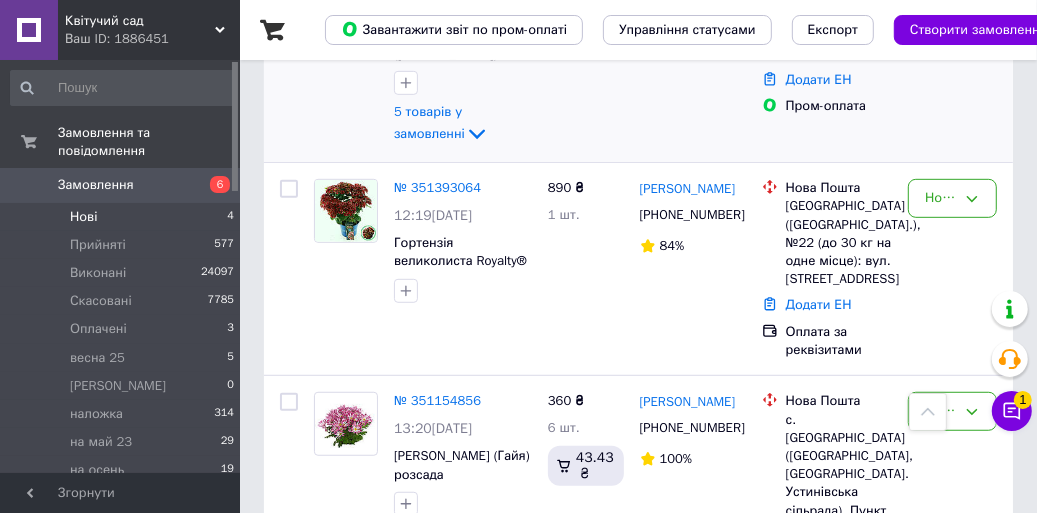 scroll, scrollTop: 600, scrollLeft: 0, axis: vertical 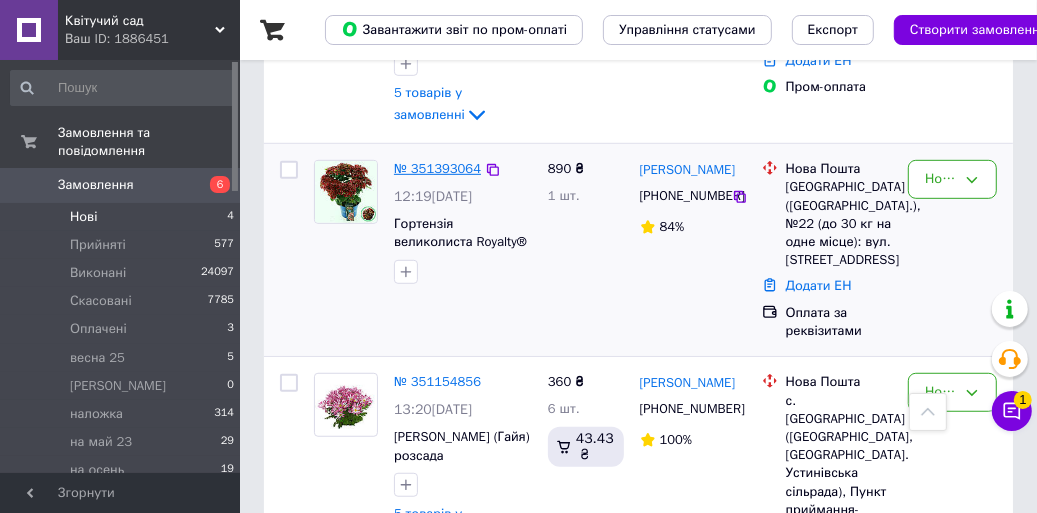 click on "№ 351393064" at bounding box center (437, 168) 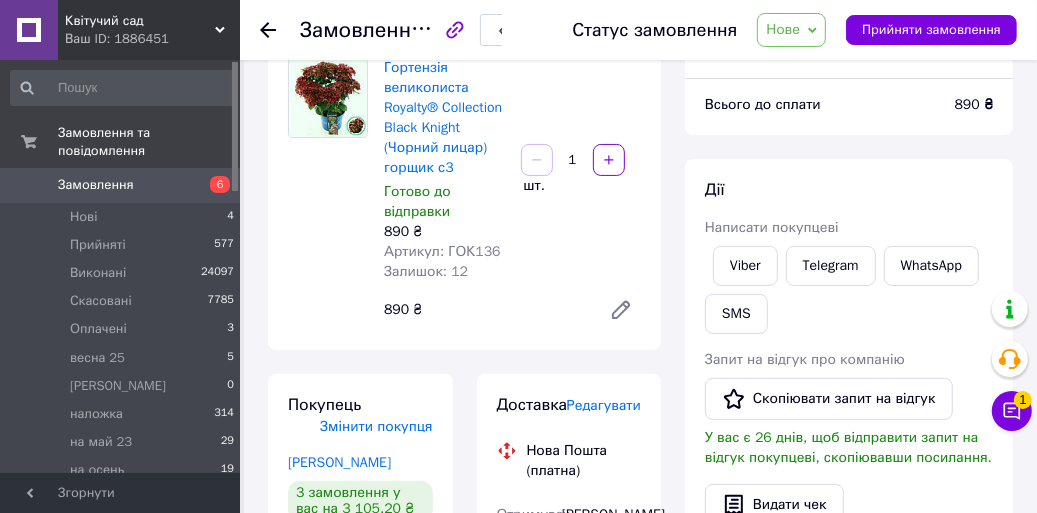 scroll, scrollTop: 200, scrollLeft: 0, axis: vertical 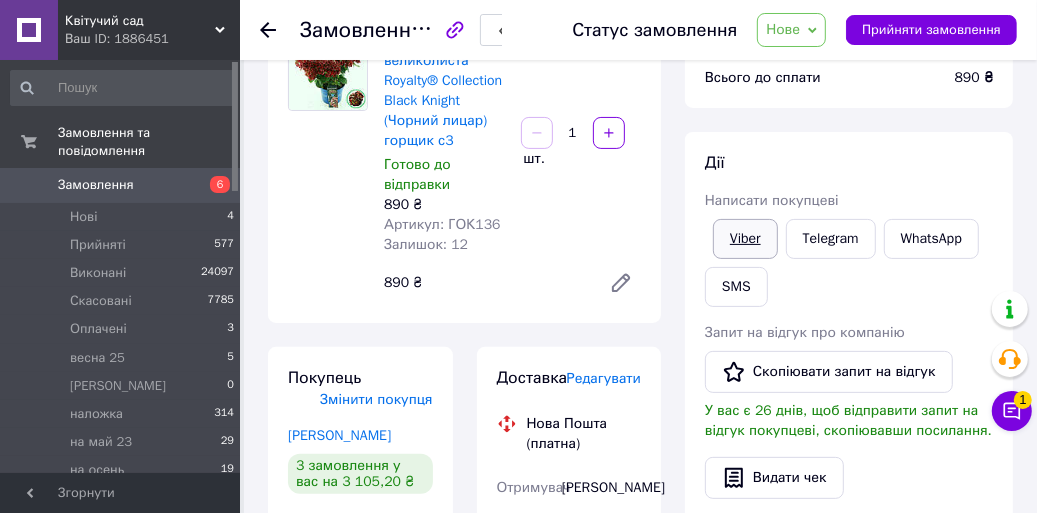 click on "Viber" at bounding box center (745, 239) 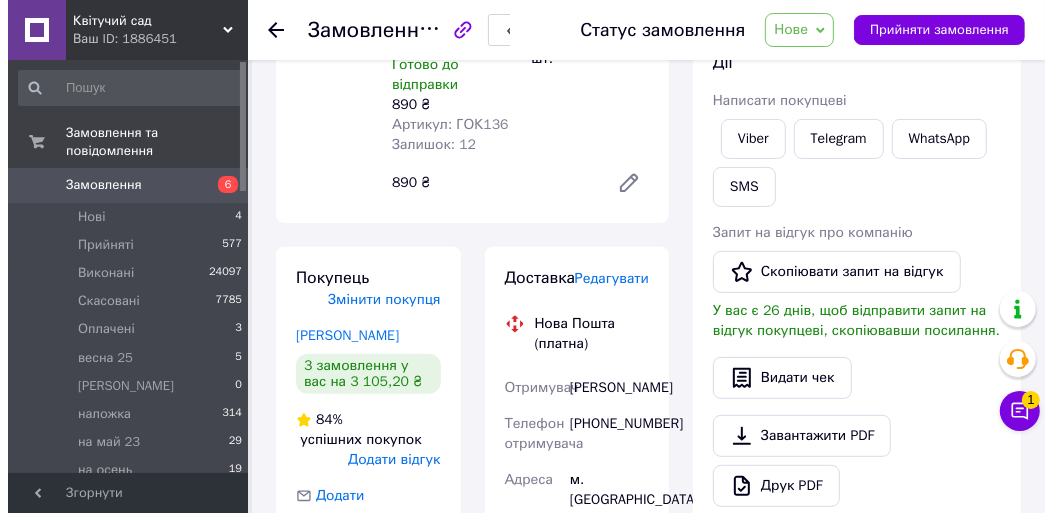 scroll, scrollTop: 200, scrollLeft: 0, axis: vertical 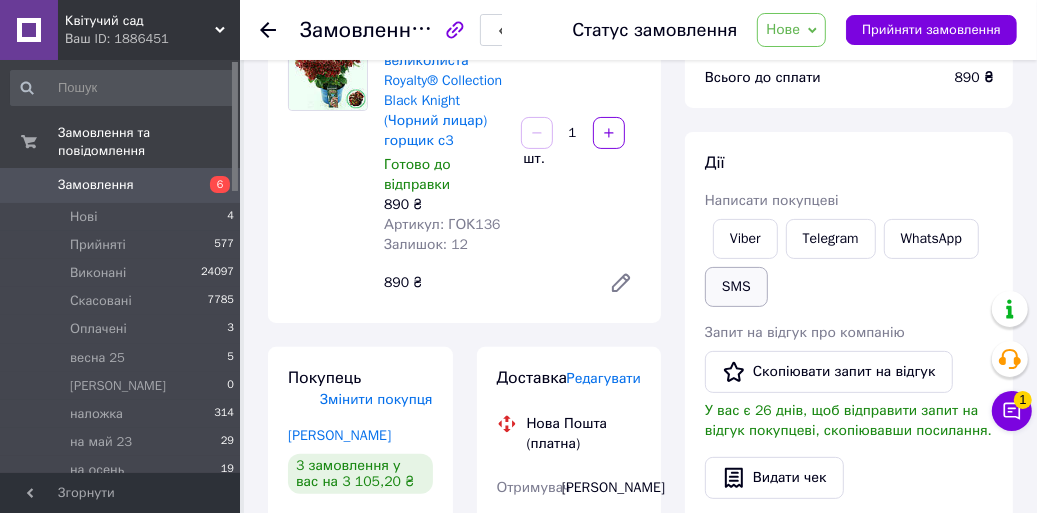 click on "SMS" at bounding box center [736, 287] 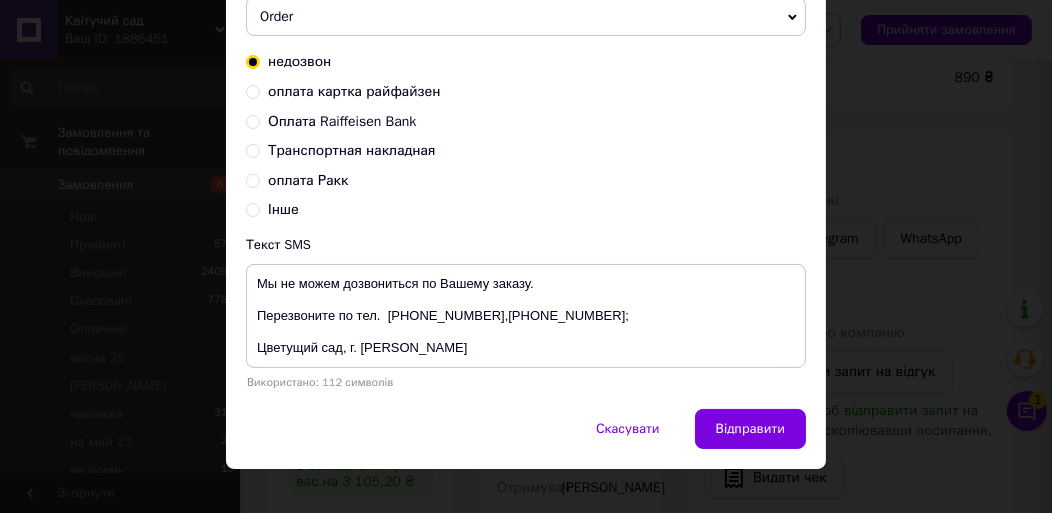 scroll, scrollTop: 273, scrollLeft: 0, axis: vertical 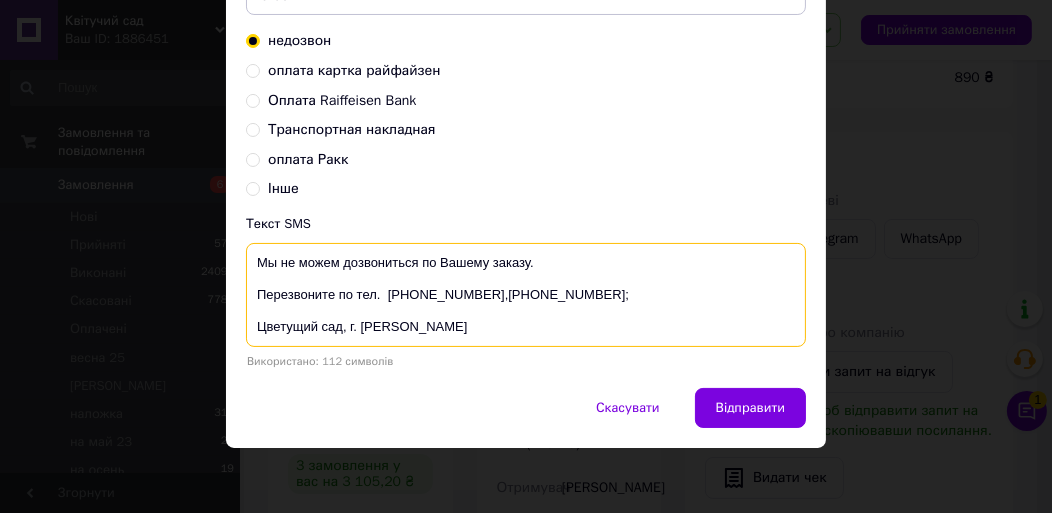 drag, startPoint x: 415, startPoint y: 320, endPoint x: 256, endPoint y: 255, distance: 171.7731 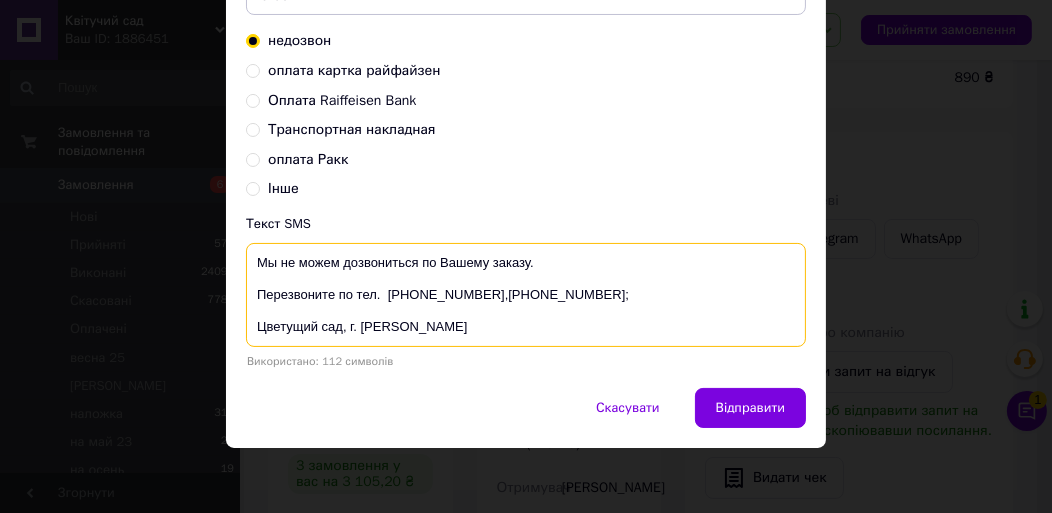 click on "Мы не можем дозвониться по Вашему заказу.
Перезвоните по тел.  [PHONE_NUMBER],[PHONE_NUMBER];
Цветущий сад, г. [PERSON_NAME]" at bounding box center (526, 295) 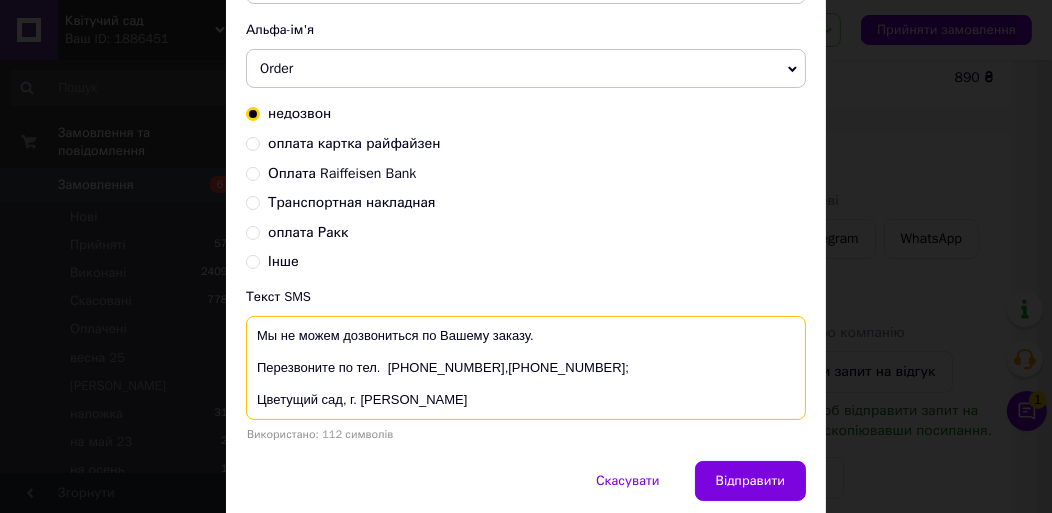 scroll, scrollTop: 173, scrollLeft: 0, axis: vertical 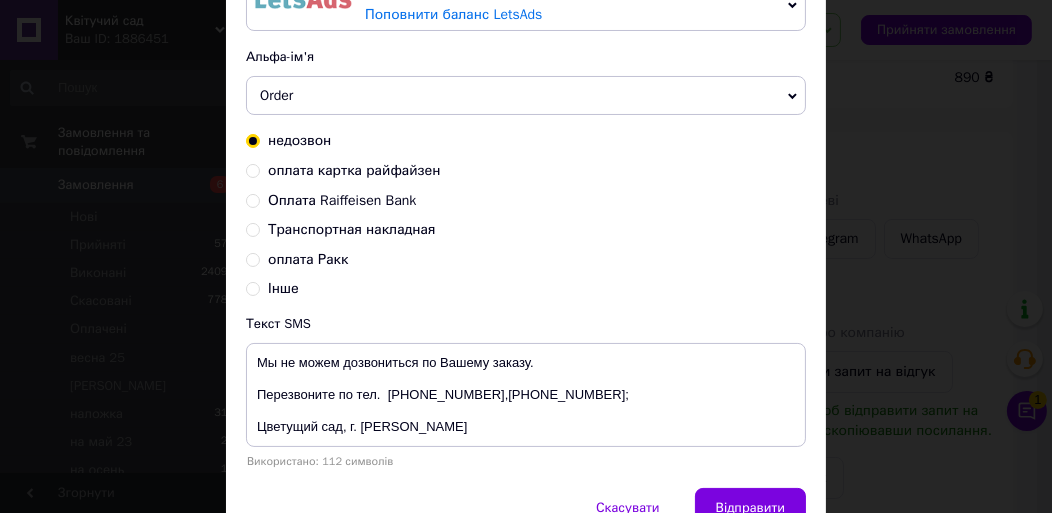 click 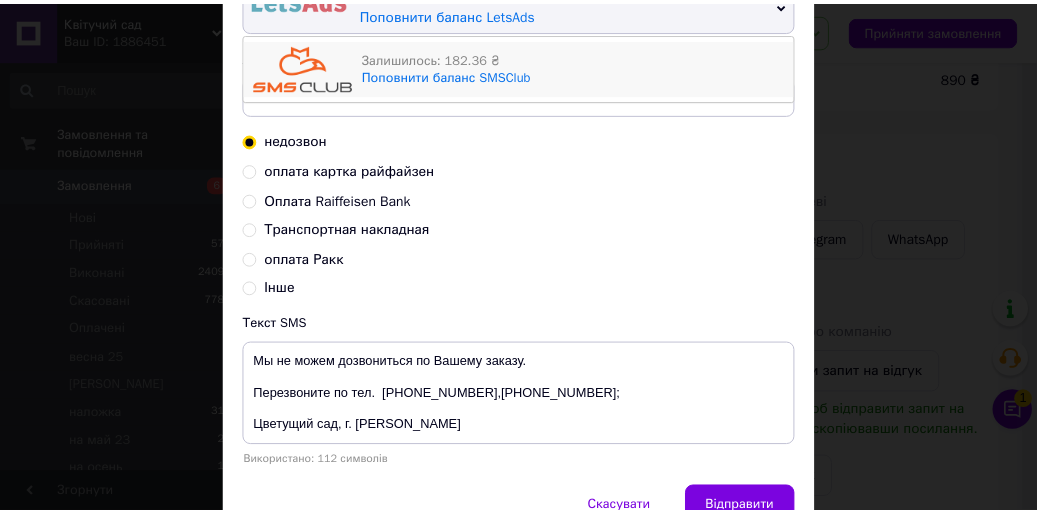 scroll, scrollTop: 0, scrollLeft: 0, axis: both 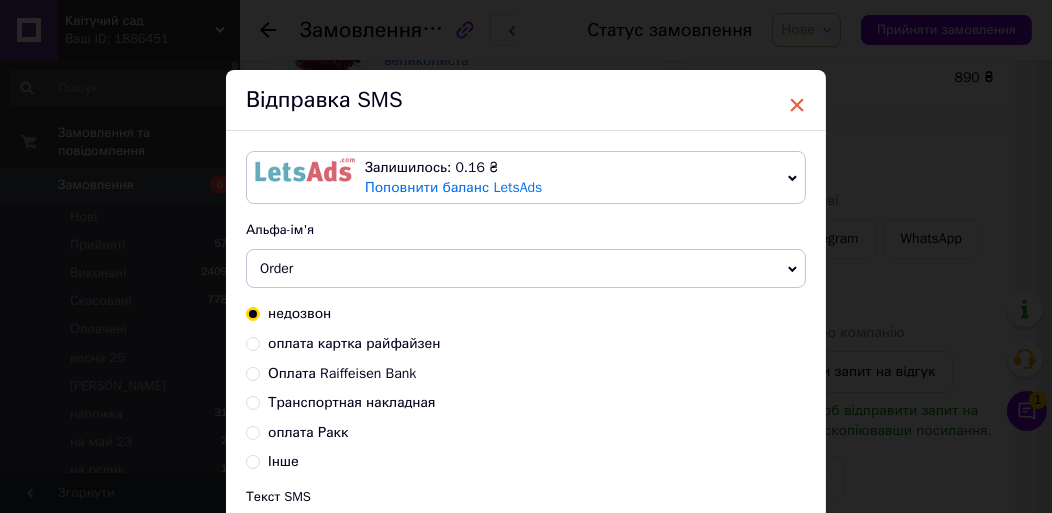 click on "×" at bounding box center (797, 105) 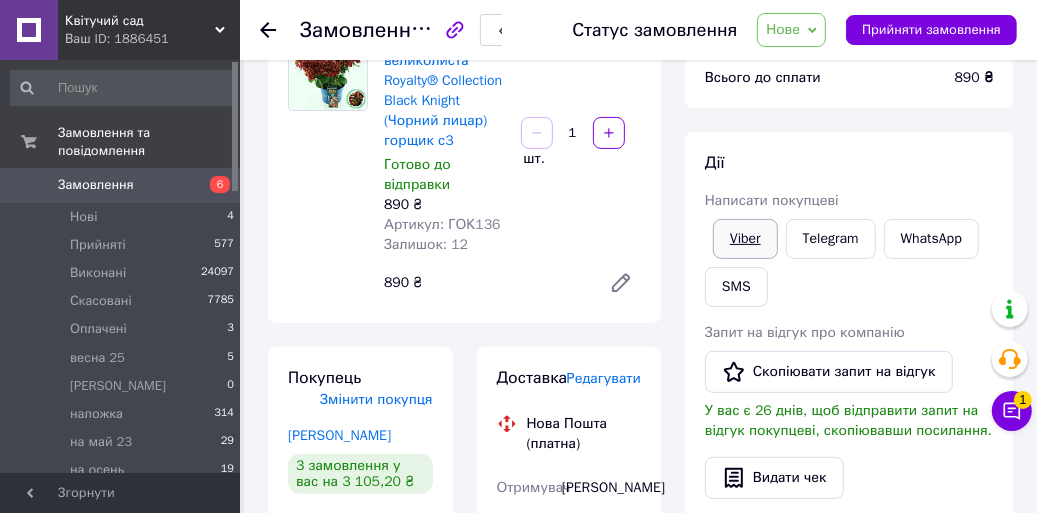 click on "Viber" at bounding box center (745, 239) 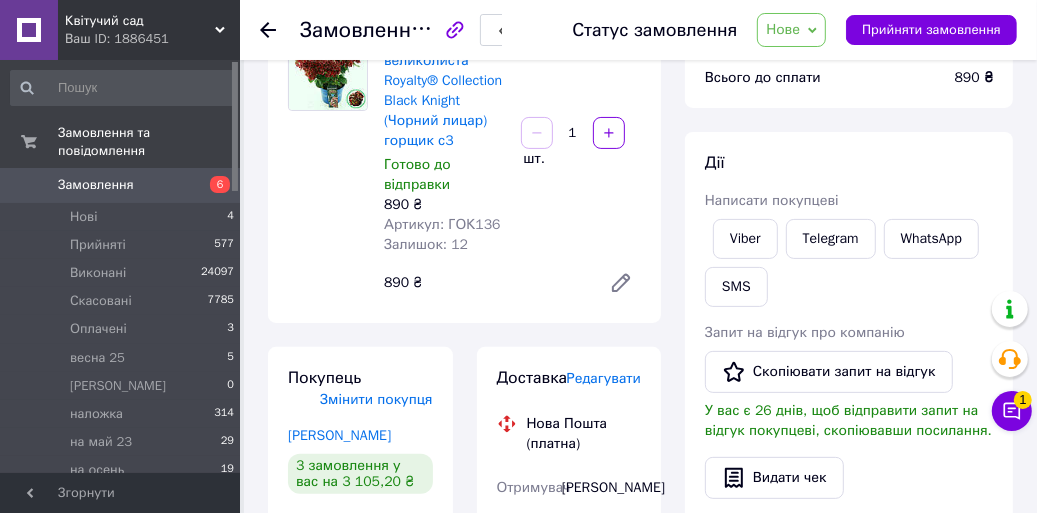click 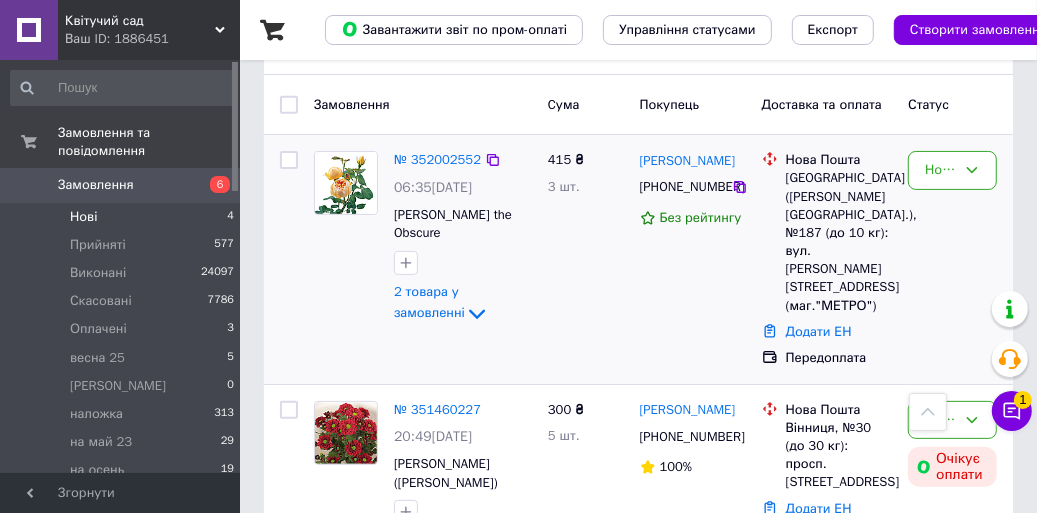 scroll, scrollTop: 147, scrollLeft: 0, axis: vertical 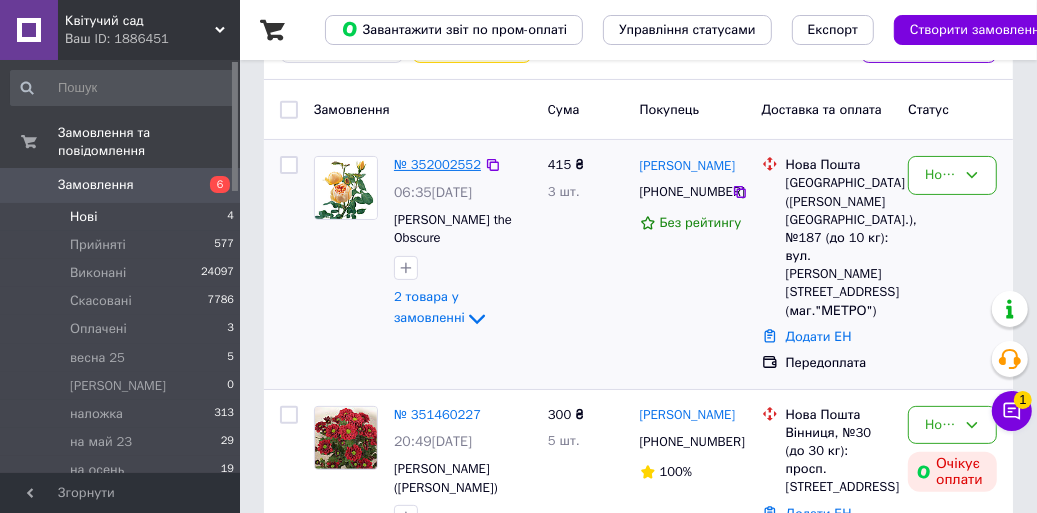 click on "№ 352002552" at bounding box center (437, 164) 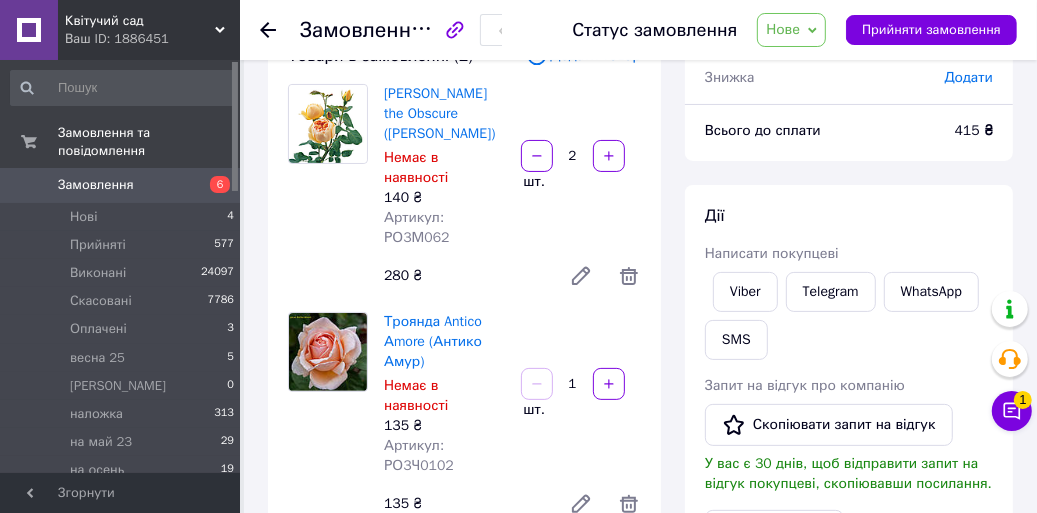 scroll, scrollTop: 0, scrollLeft: 0, axis: both 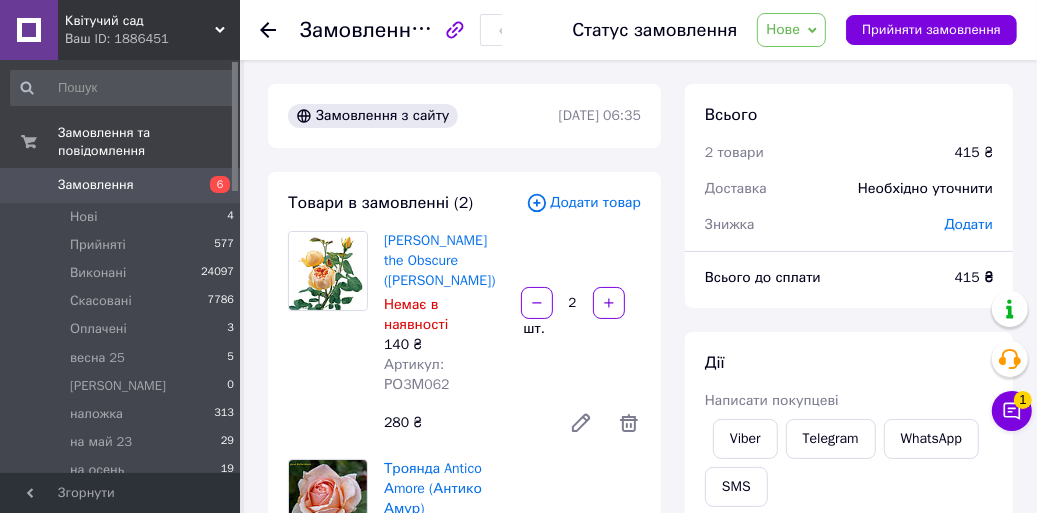 click 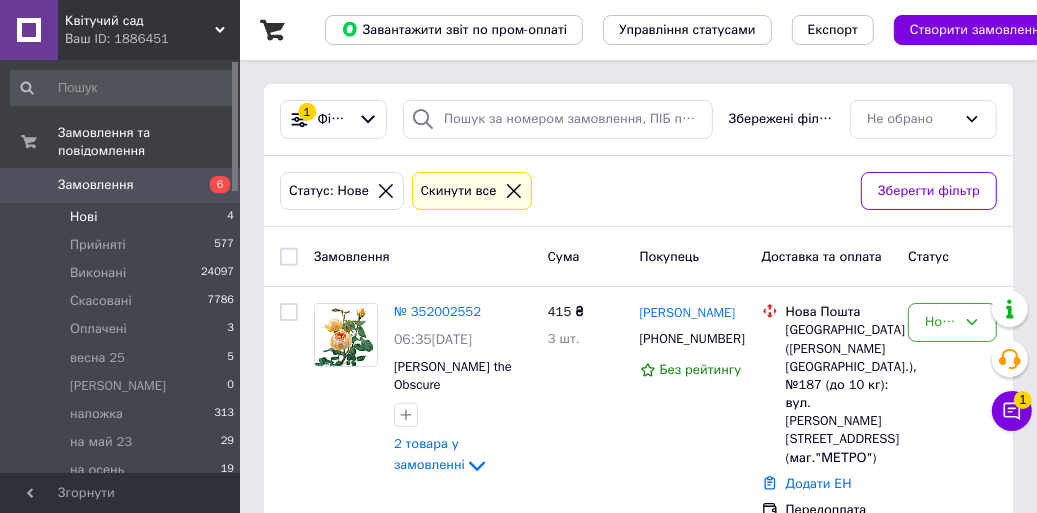 click on "Замовлення" at bounding box center (96, 185) 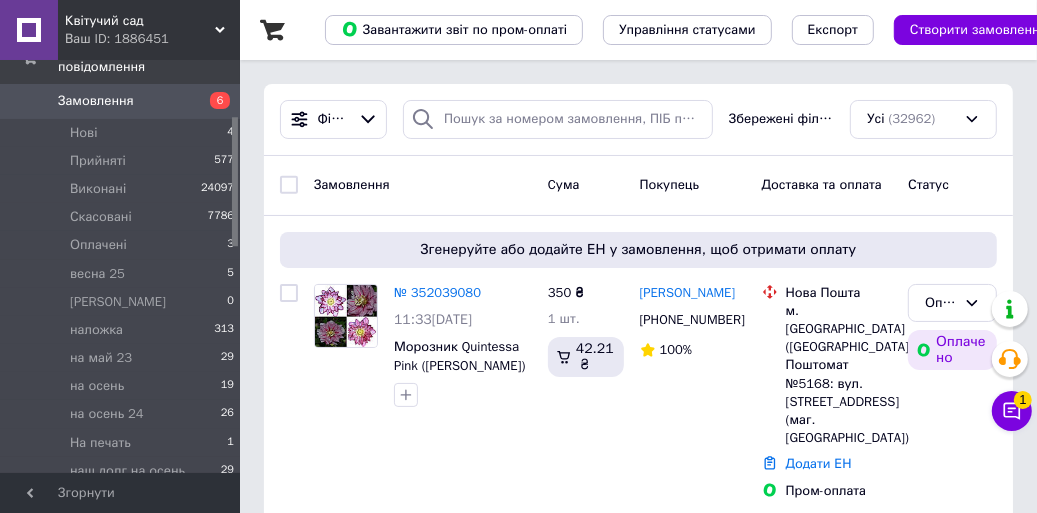 scroll, scrollTop: 200, scrollLeft: 0, axis: vertical 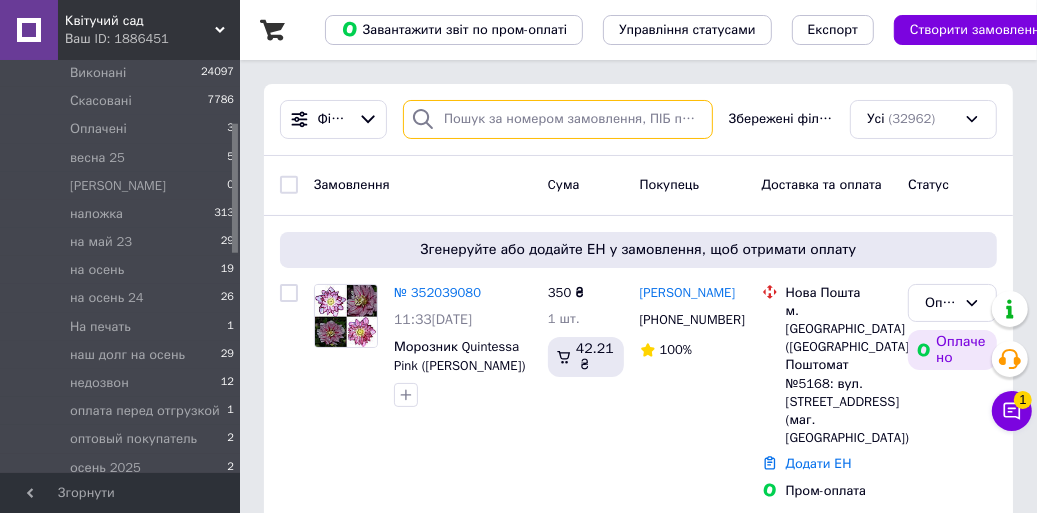 click at bounding box center [558, 119] 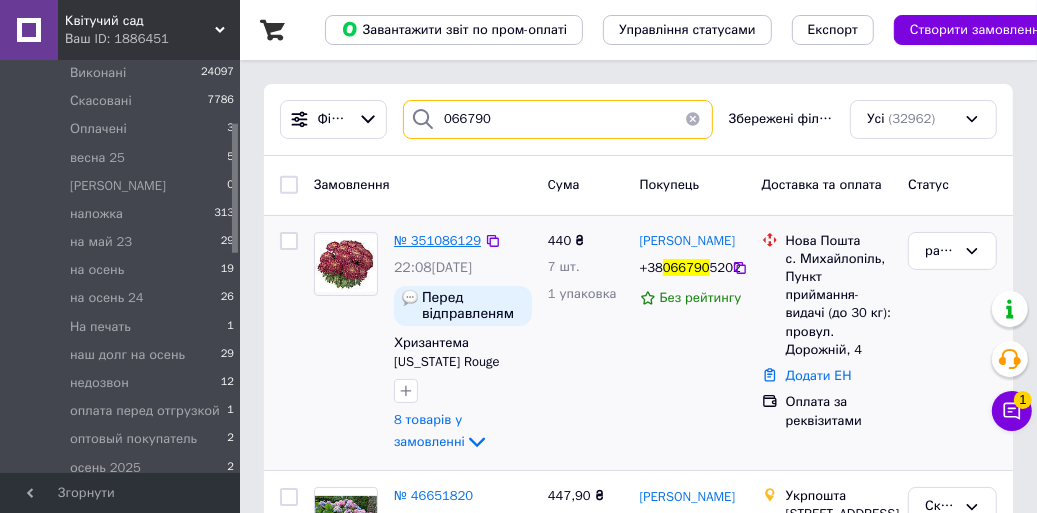 type on "066790" 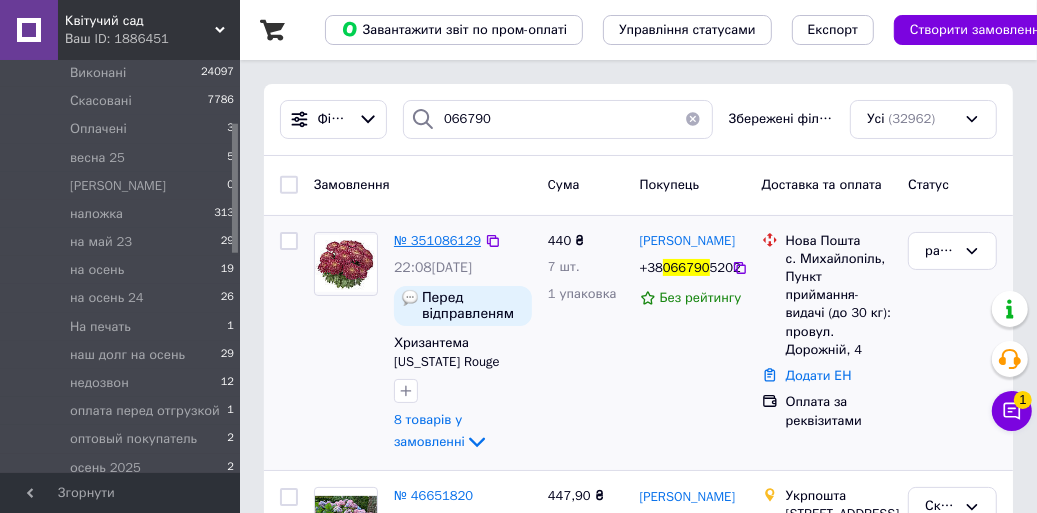 click on "№ 351086129" at bounding box center (437, 240) 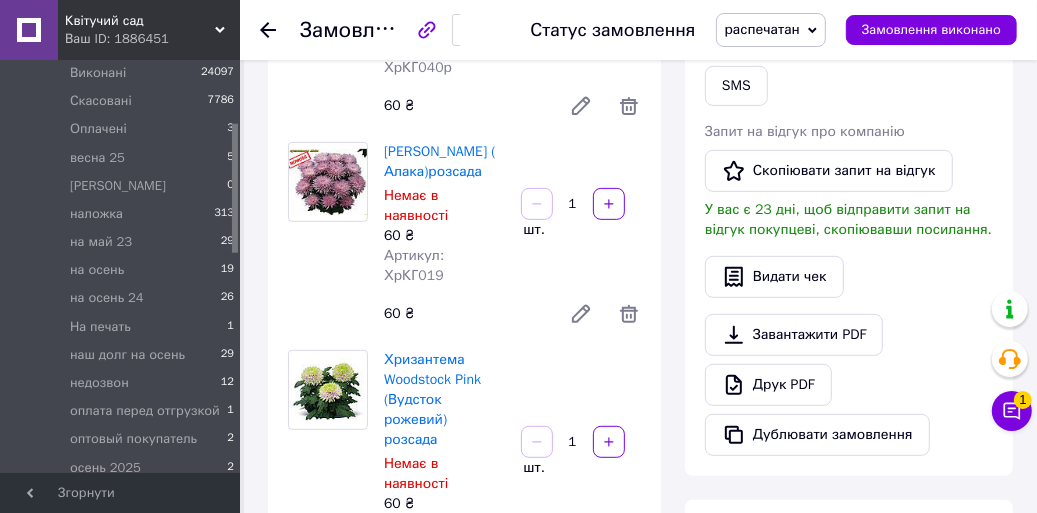 scroll, scrollTop: 200, scrollLeft: 0, axis: vertical 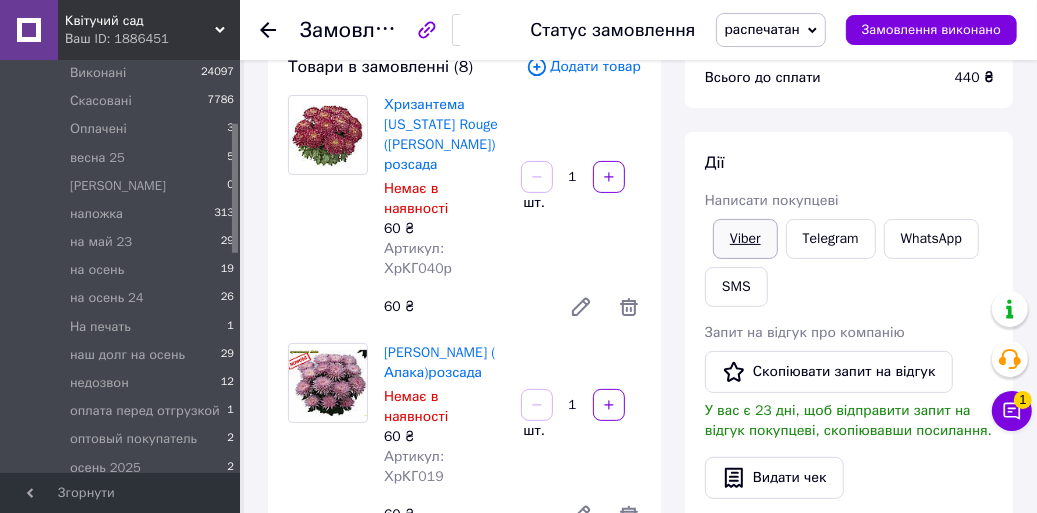 click on "Viber" at bounding box center [745, 239] 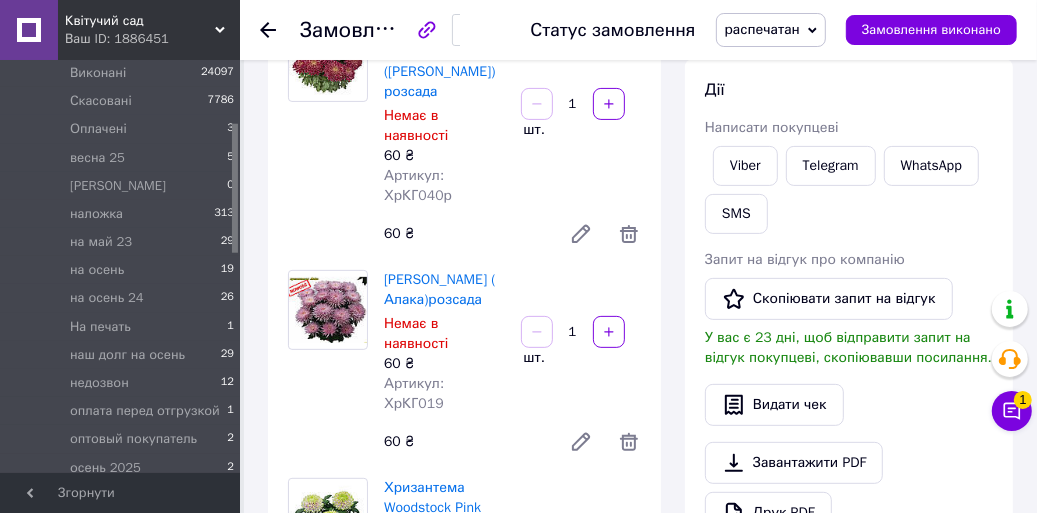 scroll, scrollTop: 300, scrollLeft: 0, axis: vertical 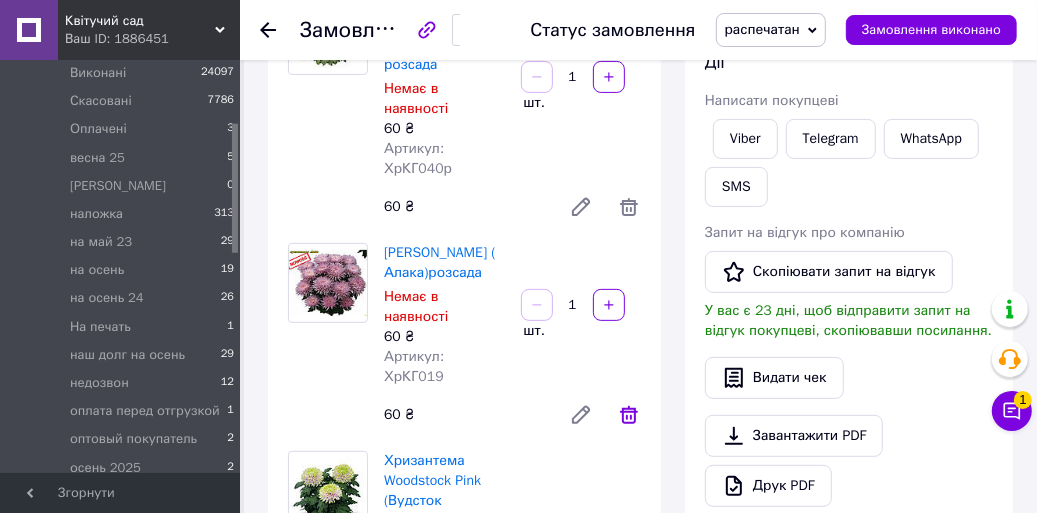 click 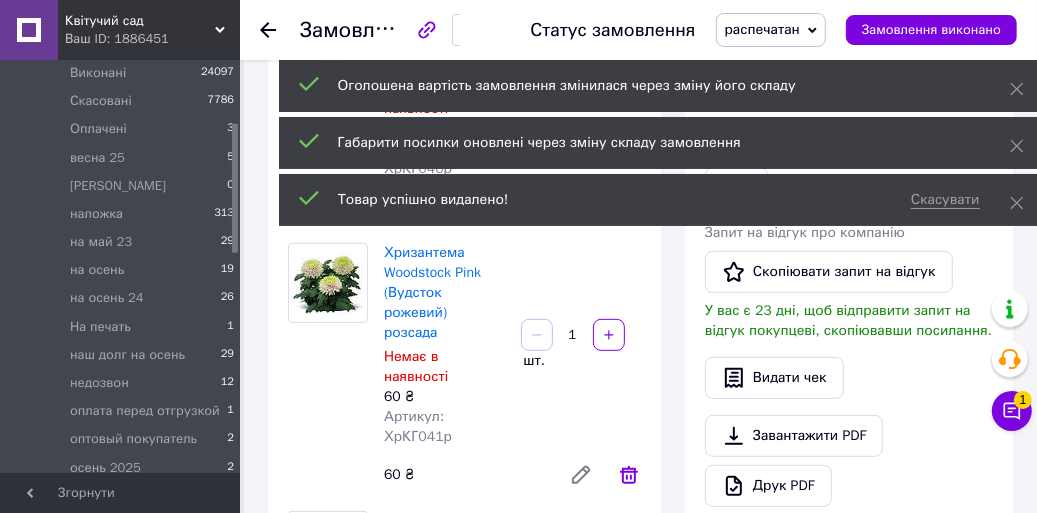 click 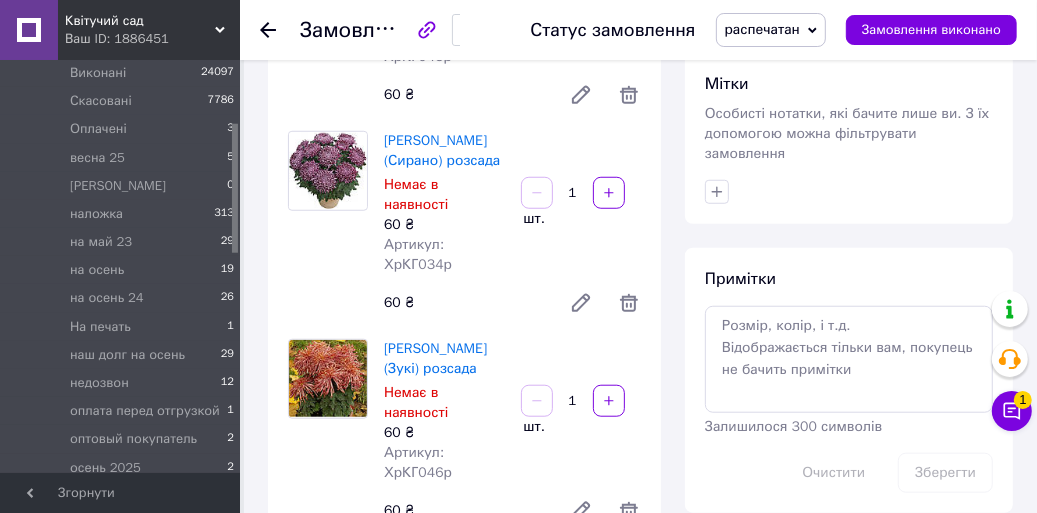 scroll, scrollTop: 899, scrollLeft: 0, axis: vertical 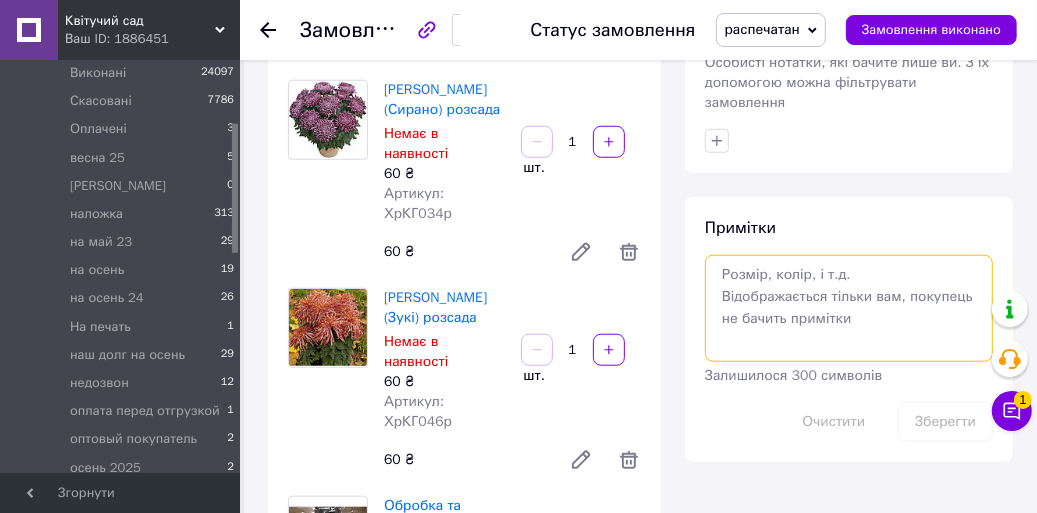 click at bounding box center [849, 308] 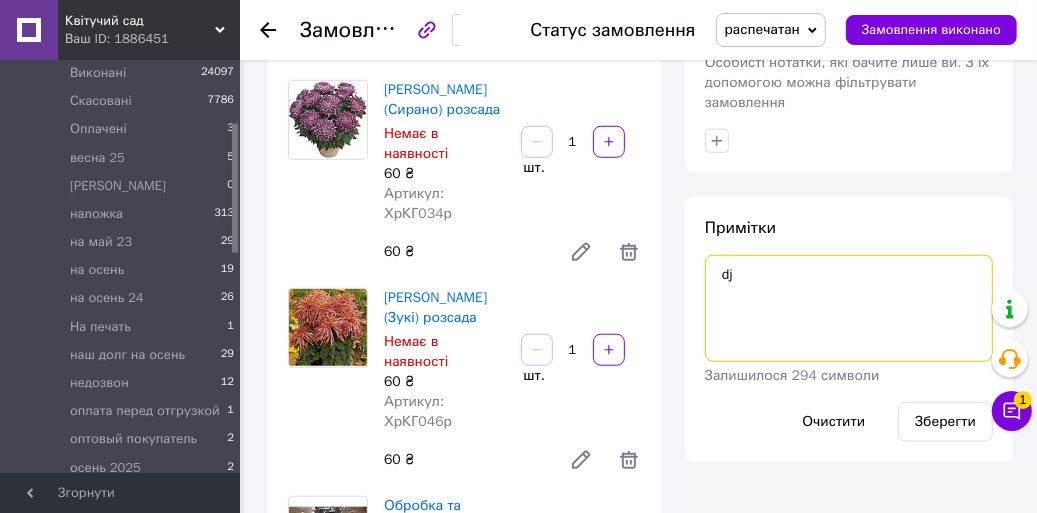 type on "d" 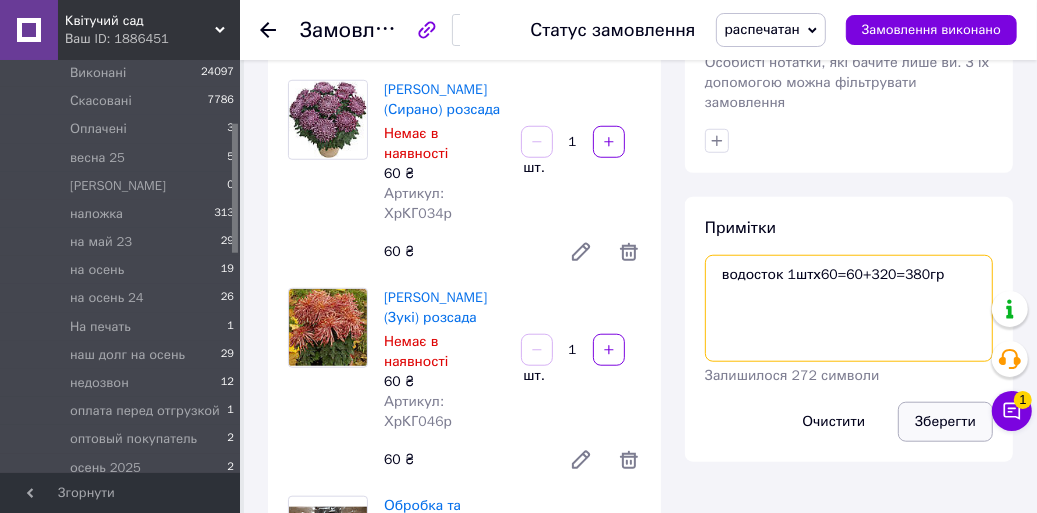 type on "водосток 1штх60=60+320=380гр" 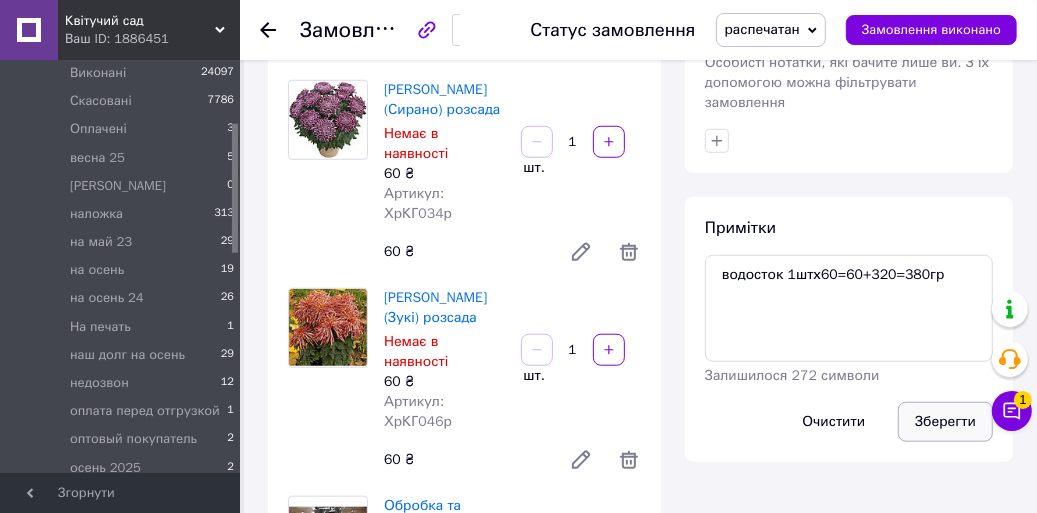 click on "Зберегти" at bounding box center [945, 422] 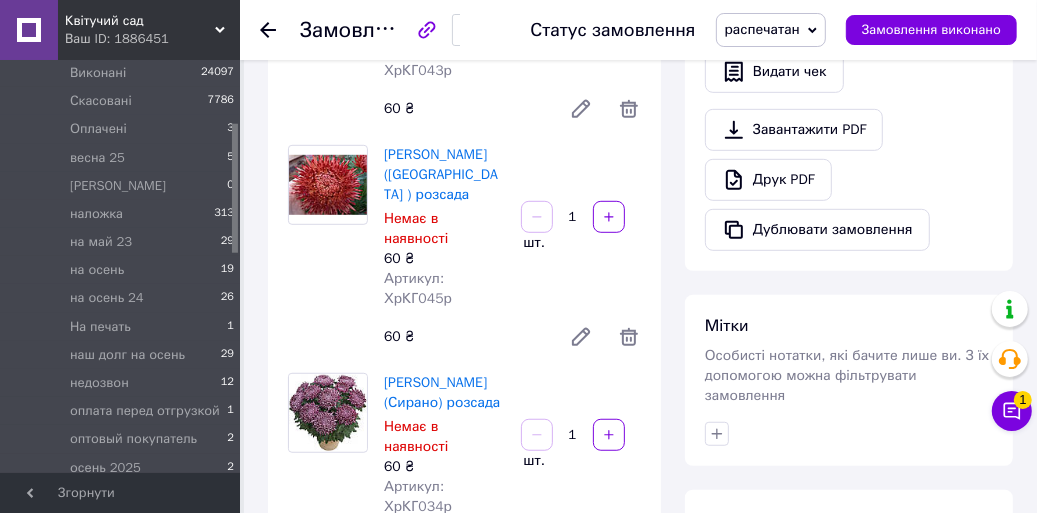 scroll, scrollTop: 499, scrollLeft: 0, axis: vertical 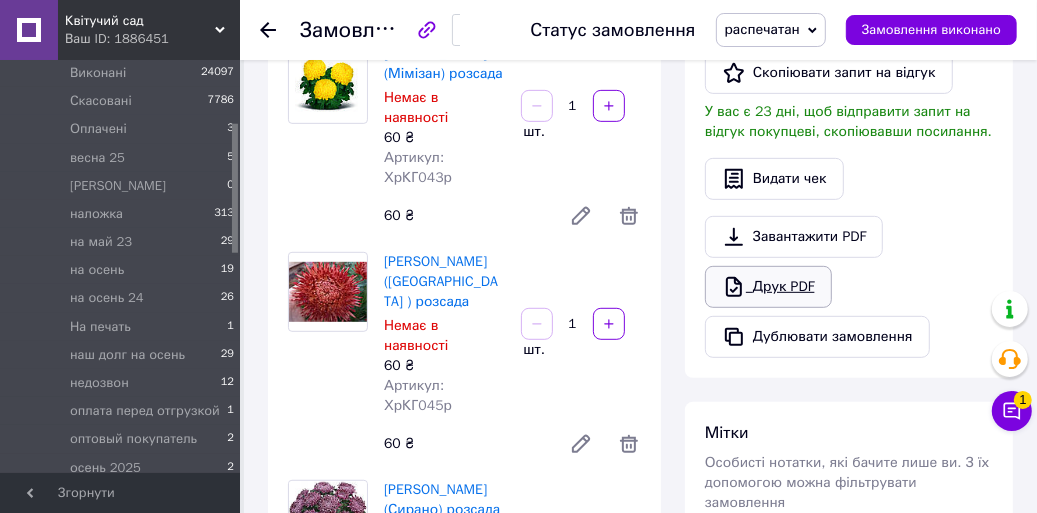 click on "Друк PDF" at bounding box center (768, 287) 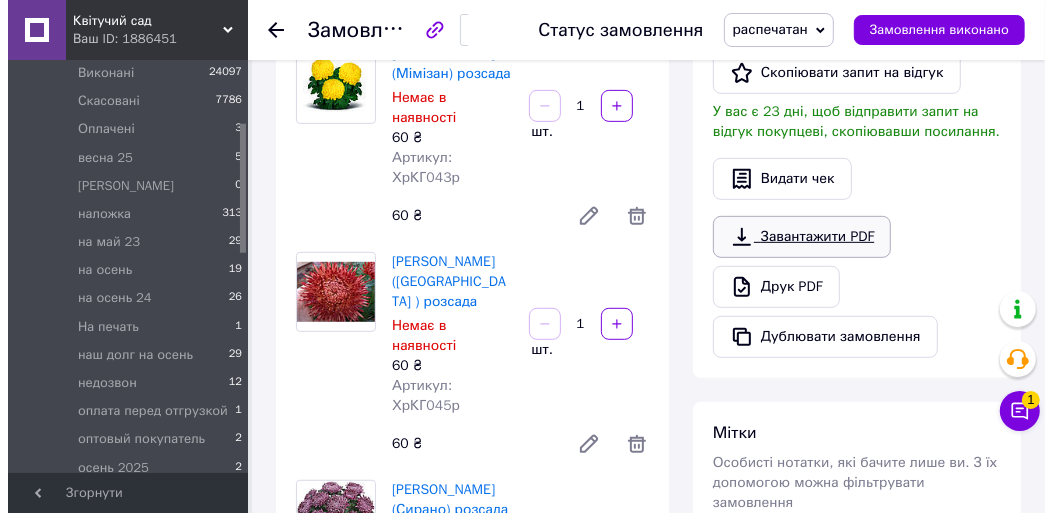 scroll, scrollTop: 99, scrollLeft: 0, axis: vertical 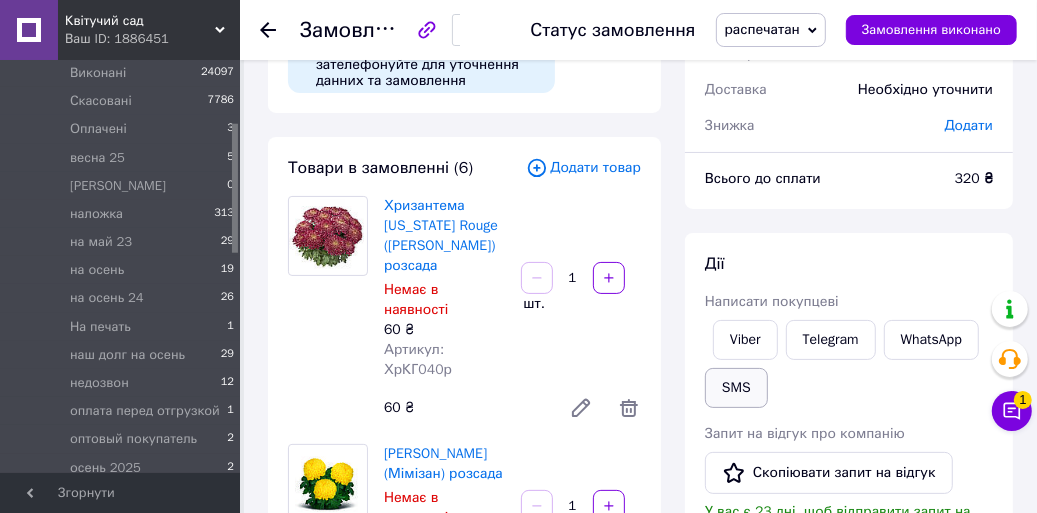 click on "SMS" at bounding box center (736, 388) 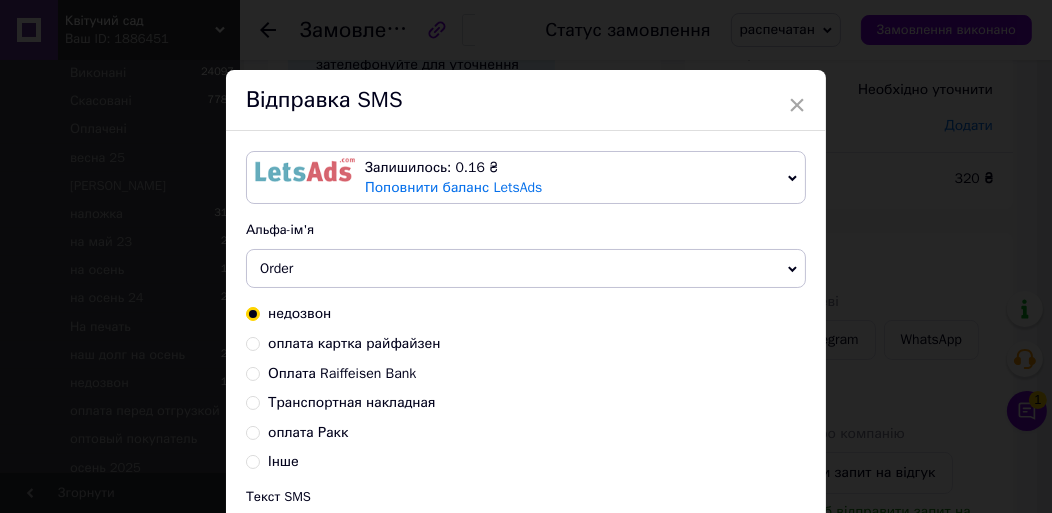 click on "Оплата Raiffeisen Bank" at bounding box center (253, 372) 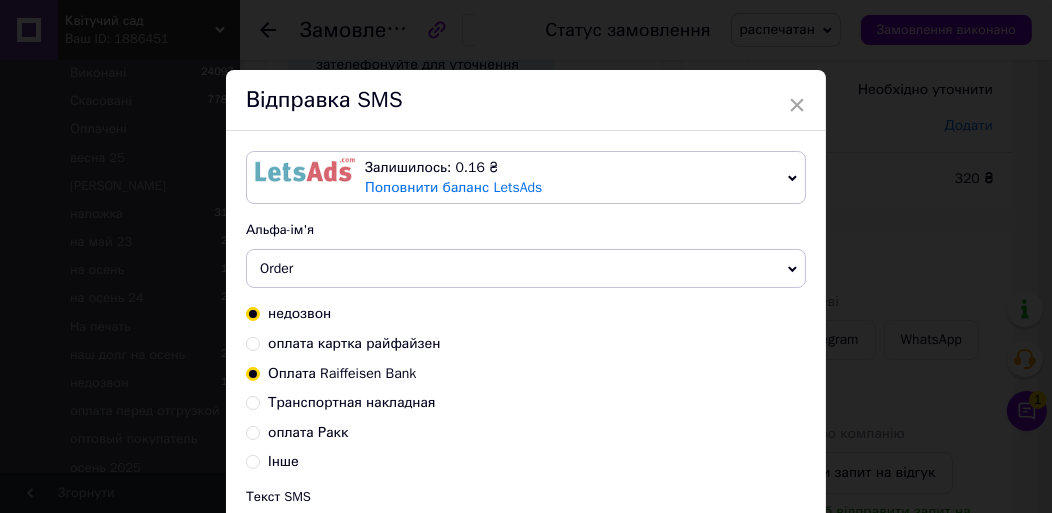 radio on "true" 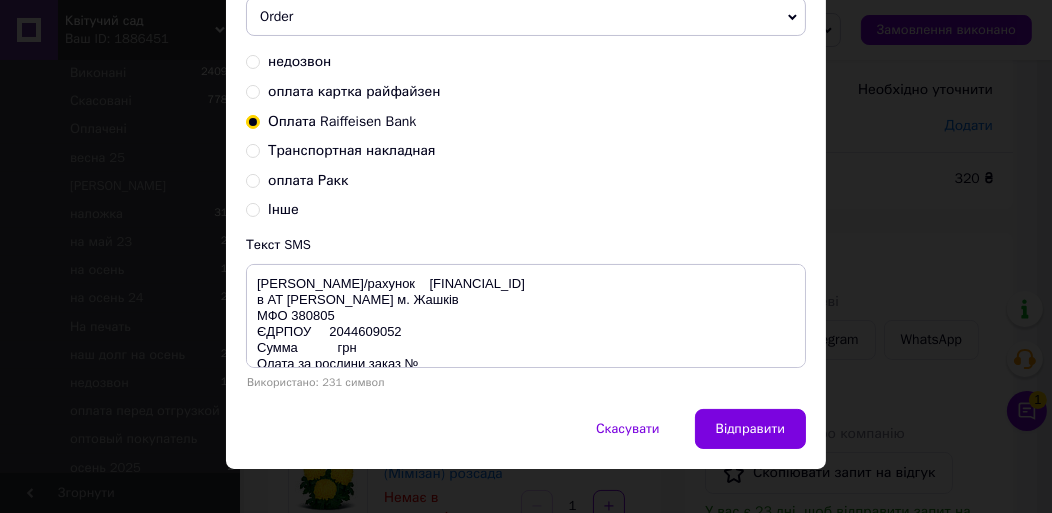 scroll, scrollTop: 273, scrollLeft: 0, axis: vertical 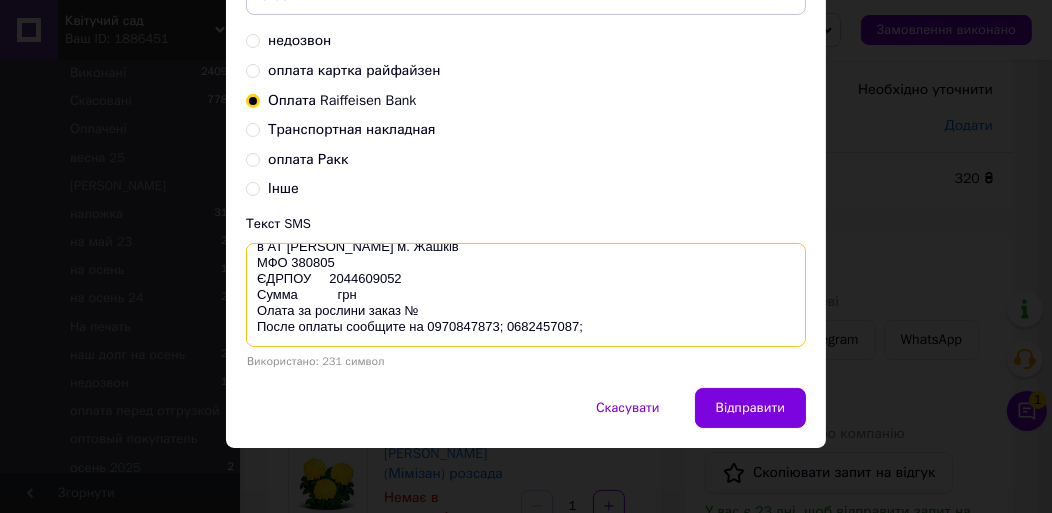 click on "[PERSON_NAME]/рахунок    [FINANCIAL_ID]
в АТ [PERSON_NAME] м. Жашків
МФО 380805
ЄДРПОУ     2044609052
Сумма           грн
Олата за рослини заказ №
После оплаты сообщите на 0970847873; 0682457087;" at bounding box center (526, 295) 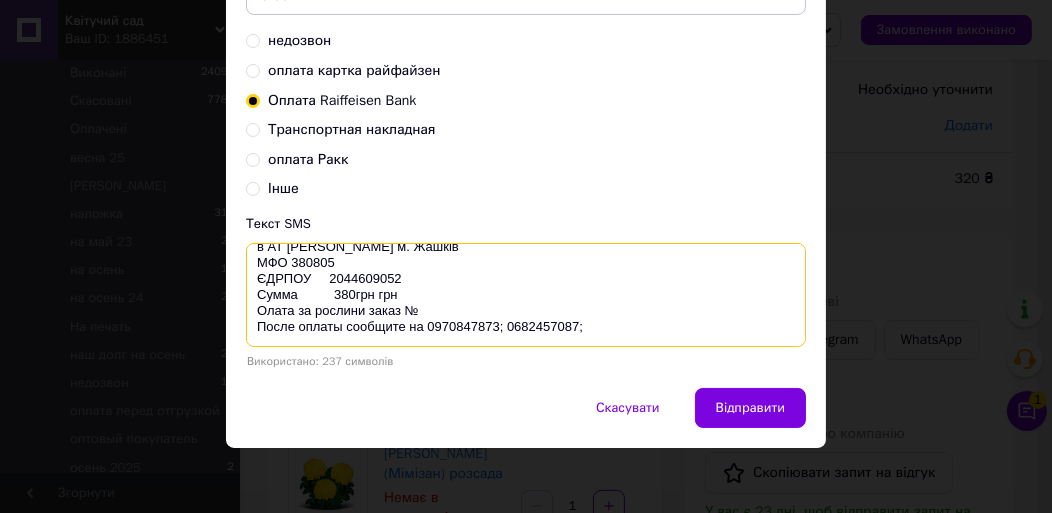 click on "[PERSON_NAME]/рахунок    [FINANCIAL_ID]
в АТ [PERSON_NAME] м. Жашків
МФО 380805
ЄДРПОУ     2044609052
Сумма          380грн грн
Олата за рослини заказ №
После оплаты сообщите на 0970847873; 0682457087;" at bounding box center [526, 295] 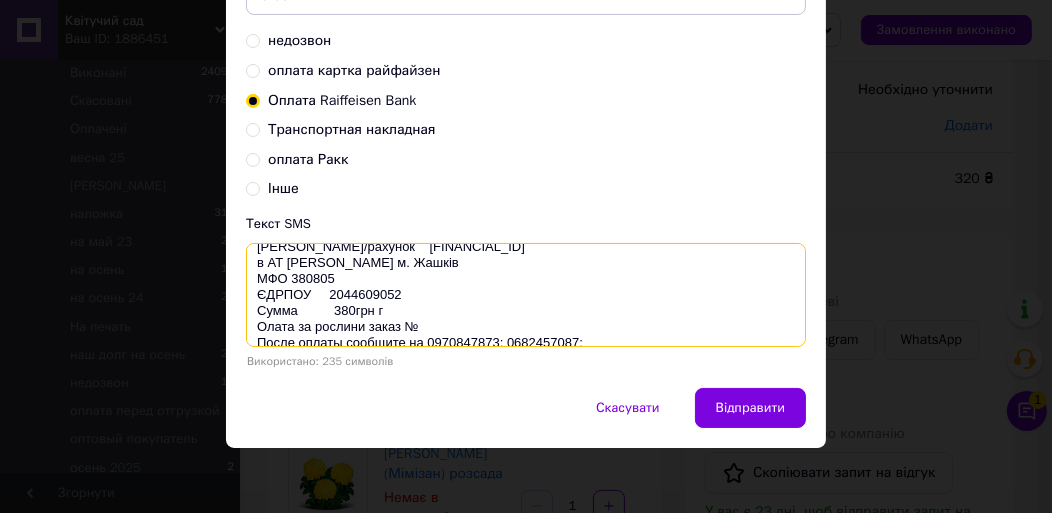 scroll, scrollTop: 0, scrollLeft: 0, axis: both 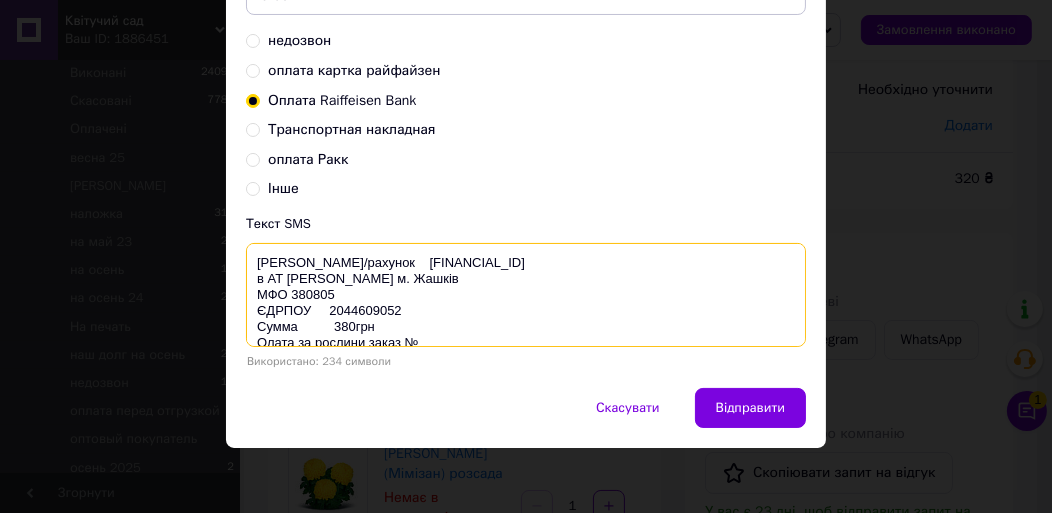 drag, startPoint x: 580, startPoint y: 327, endPoint x: 253, endPoint y: 257, distance: 334.40845 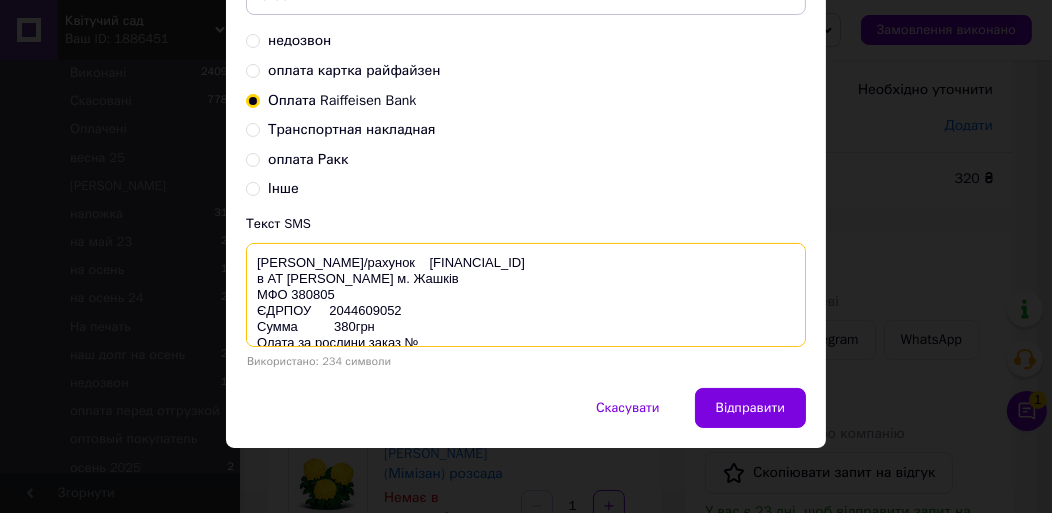 type on "[PERSON_NAME]/рахунок    [FINANCIAL_ID]
в АТ [PERSON_NAME] м. Жашків
МФО 380805
ЄДРПОУ     2044609052
Сумма          380грн
Олата за рослини заказ №
После оплаты сообщите на 0970847873; 0682457087;" 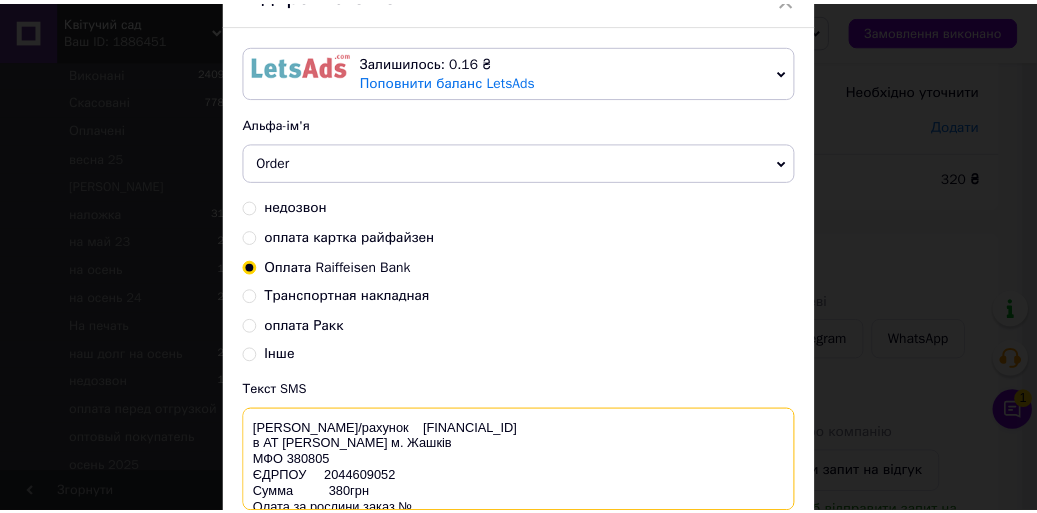 scroll, scrollTop: 0, scrollLeft: 0, axis: both 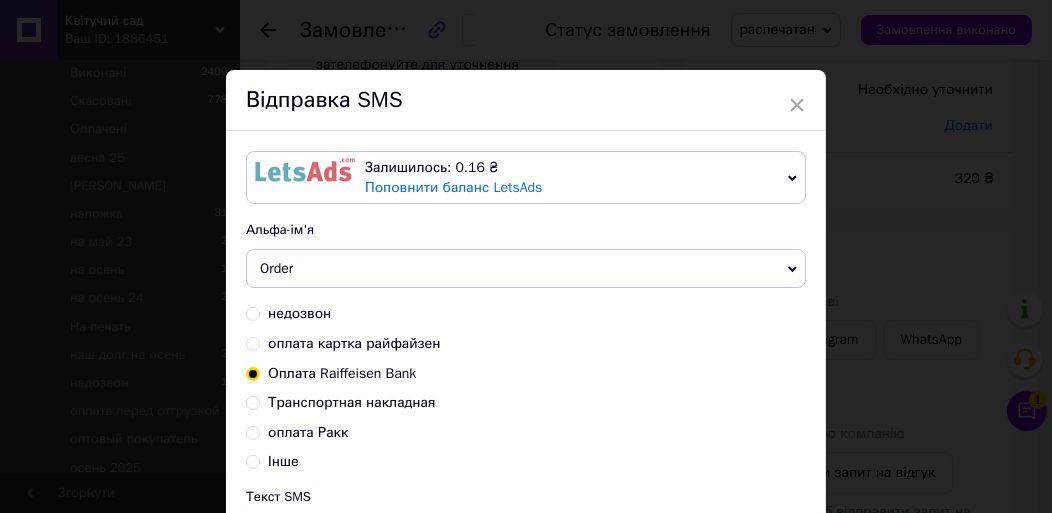 click on "Відправка SMS" at bounding box center (526, 100) 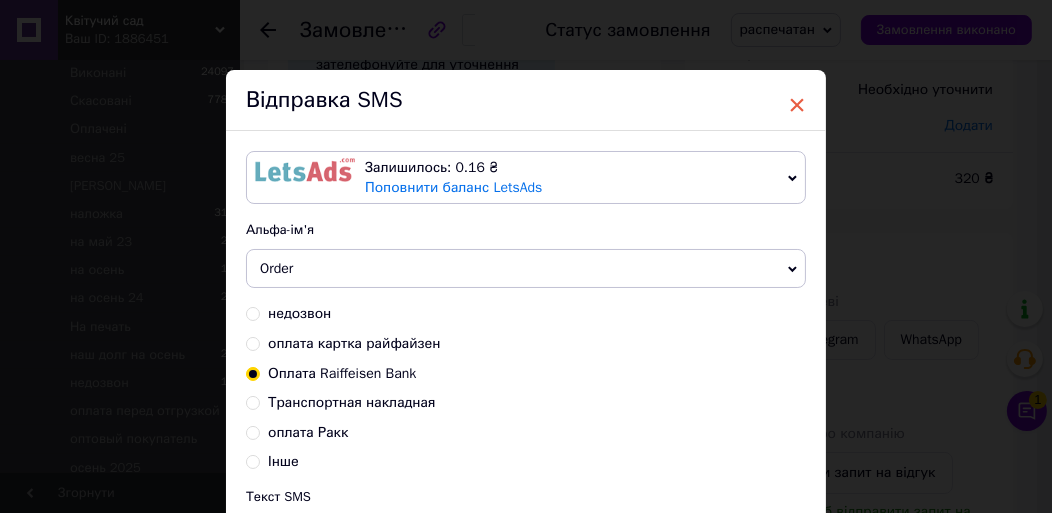 click on "×" at bounding box center [797, 105] 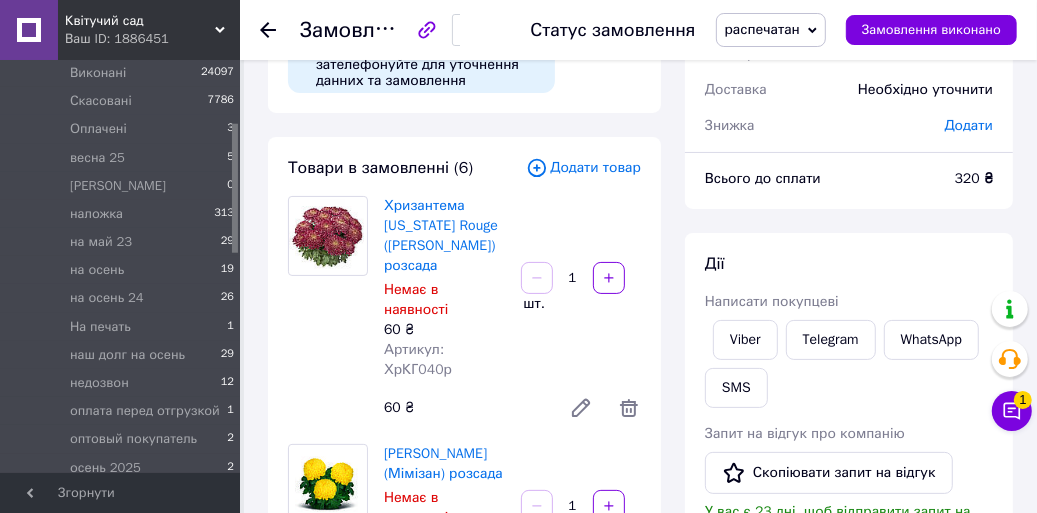 scroll, scrollTop: 0, scrollLeft: 0, axis: both 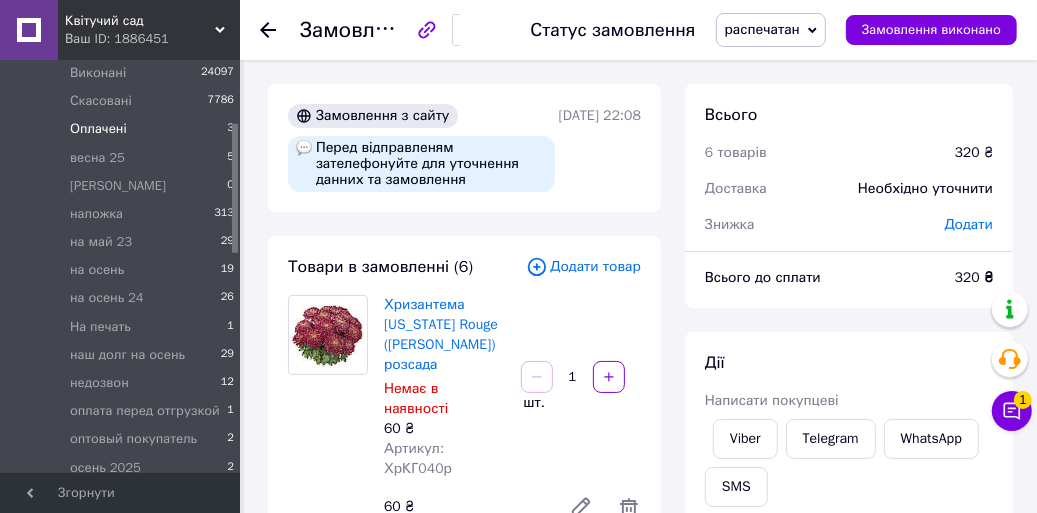 click on "Оплачені" at bounding box center (98, 129) 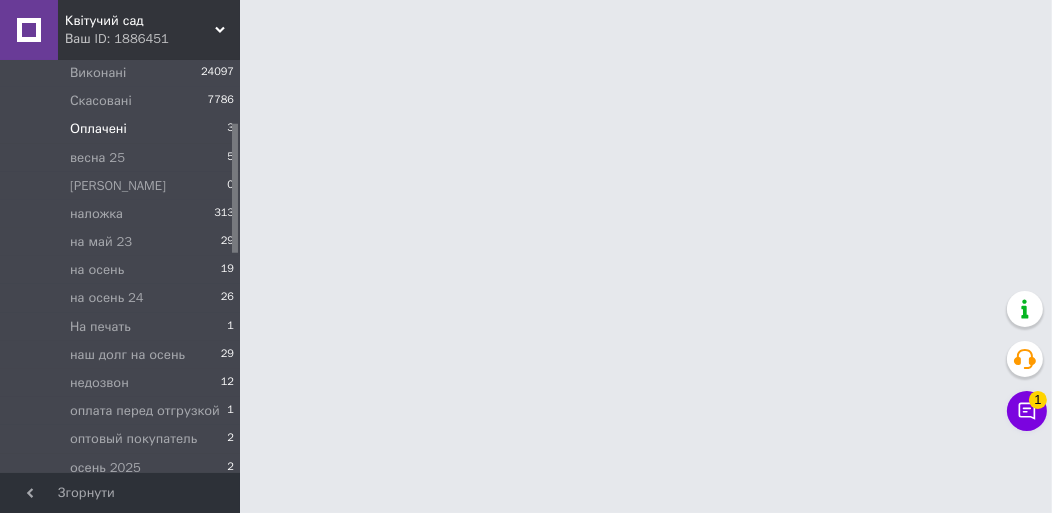 click on "Оплачені" at bounding box center [98, 129] 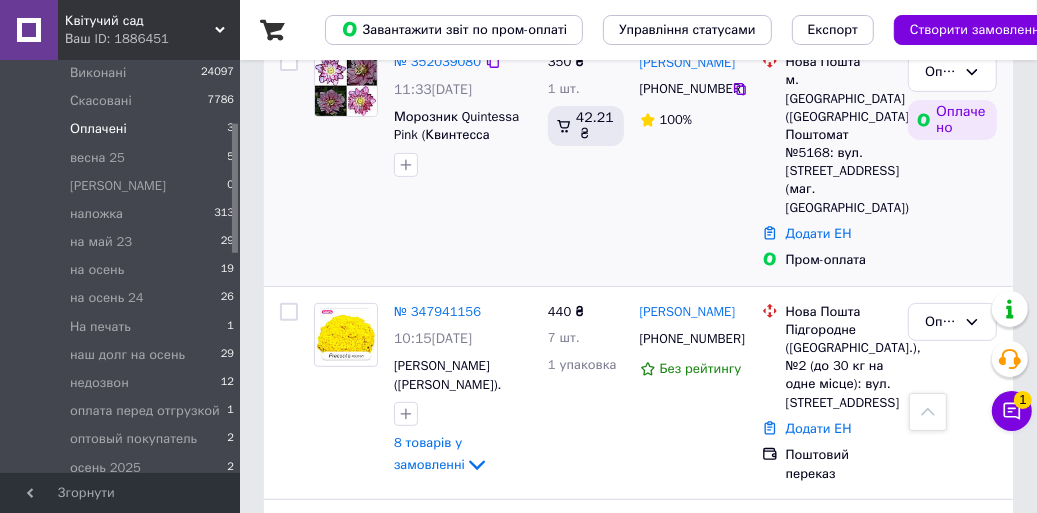 scroll, scrollTop: 0, scrollLeft: 0, axis: both 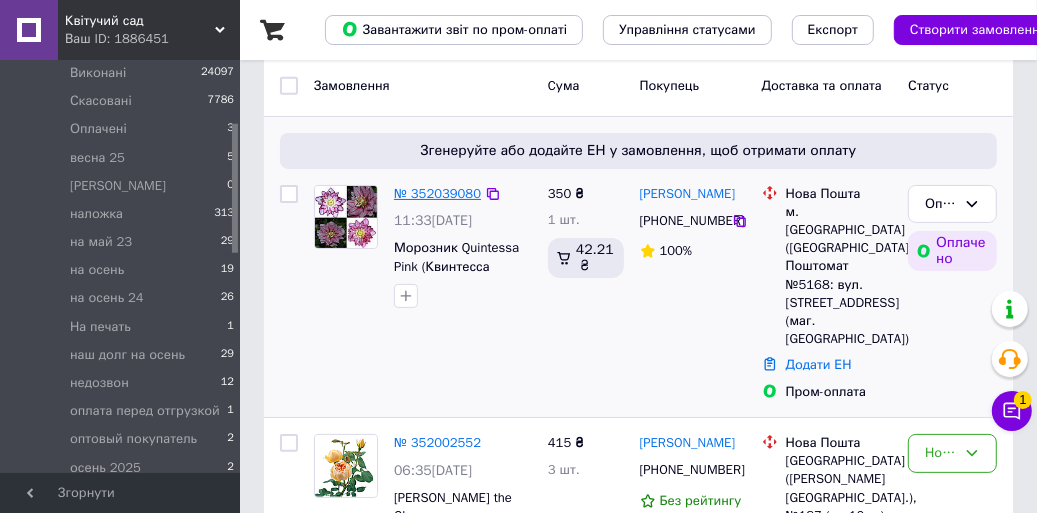 click on "№ 352039080" at bounding box center (437, 193) 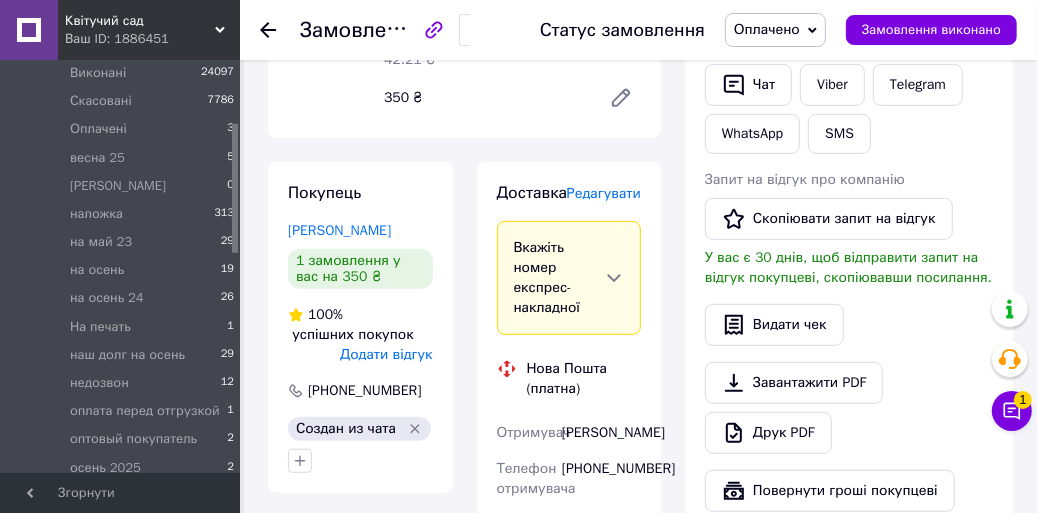 scroll, scrollTop: 200, scrollLeft: 0, axis: vertical 